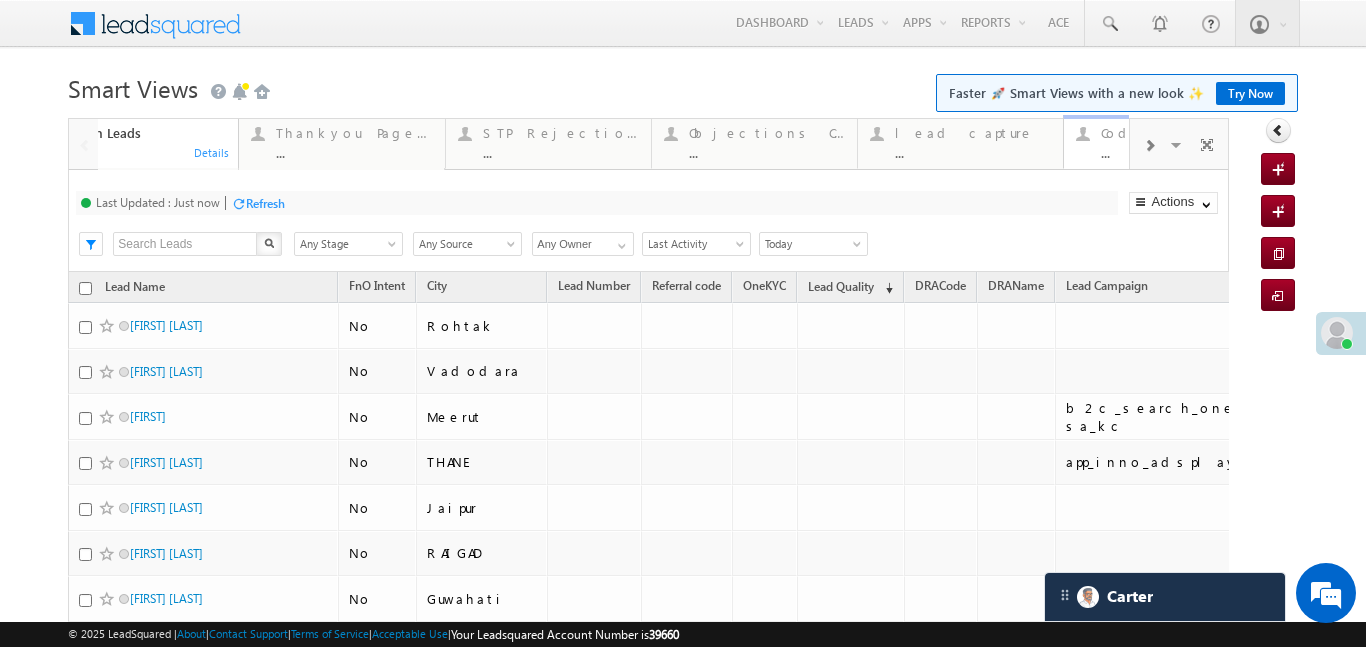 scroll, scrollTop: 0, scrollLeft: 0, axis: both 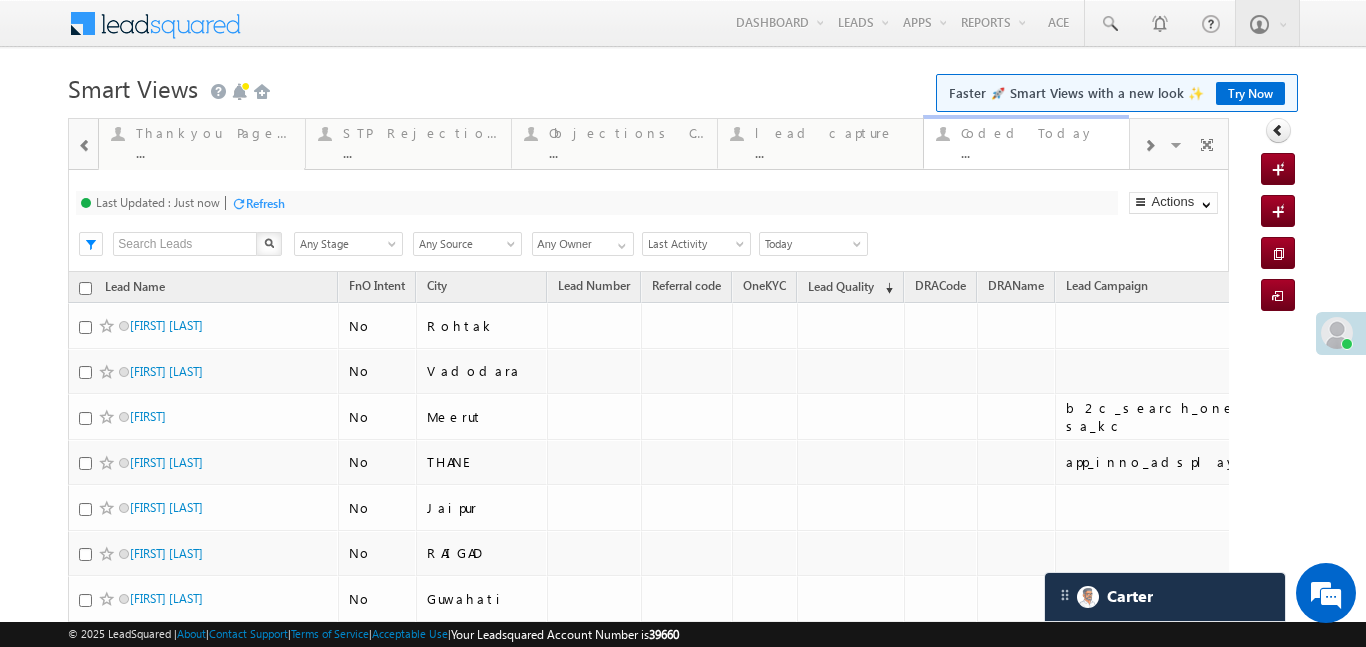 click on "Coded Today ..." at bounding box center (1039, 140) 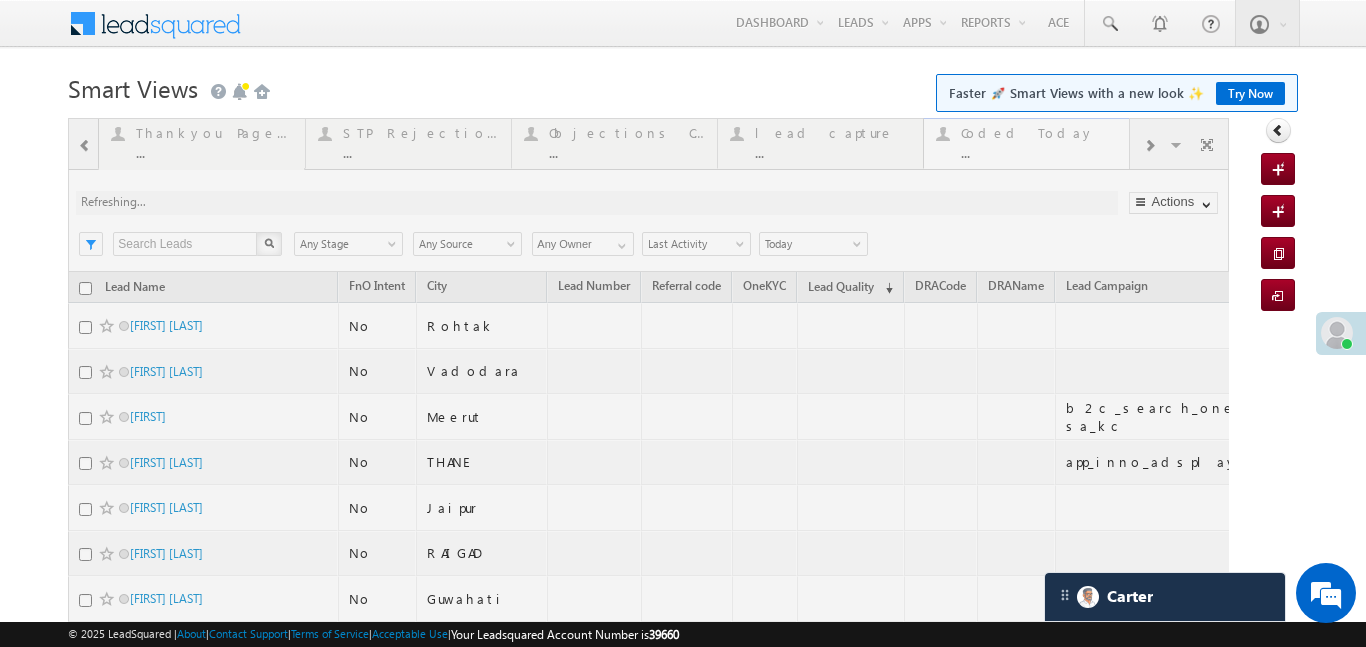 click at bounding box center (648, 539) 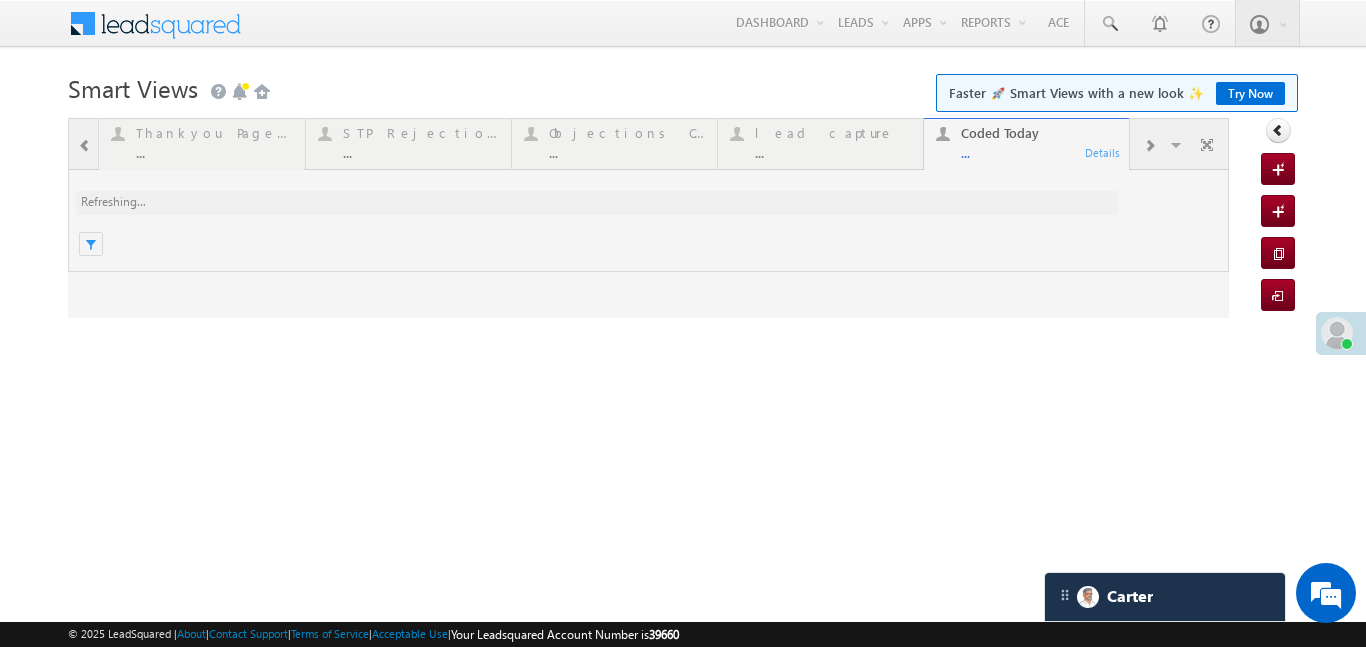 scroll, scrollTop: 0, scrollLeft: 0, axis: both 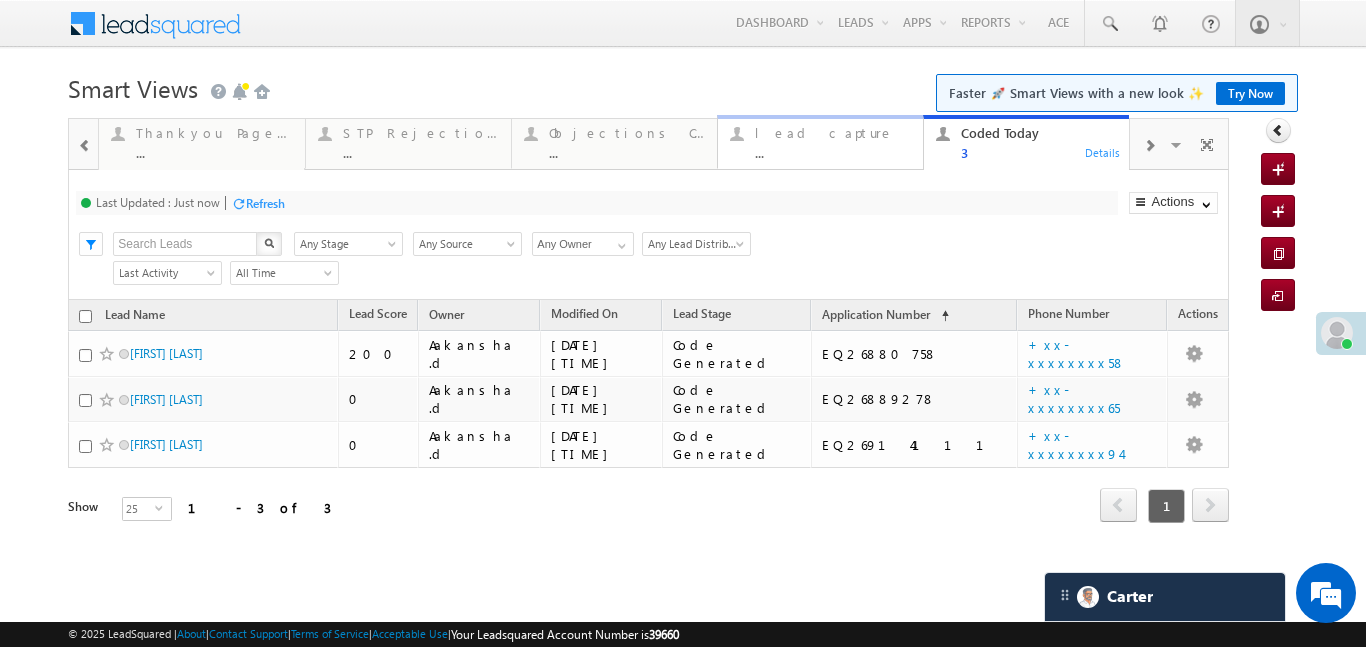 click on "lead capture" at bounding box center [833, 133] 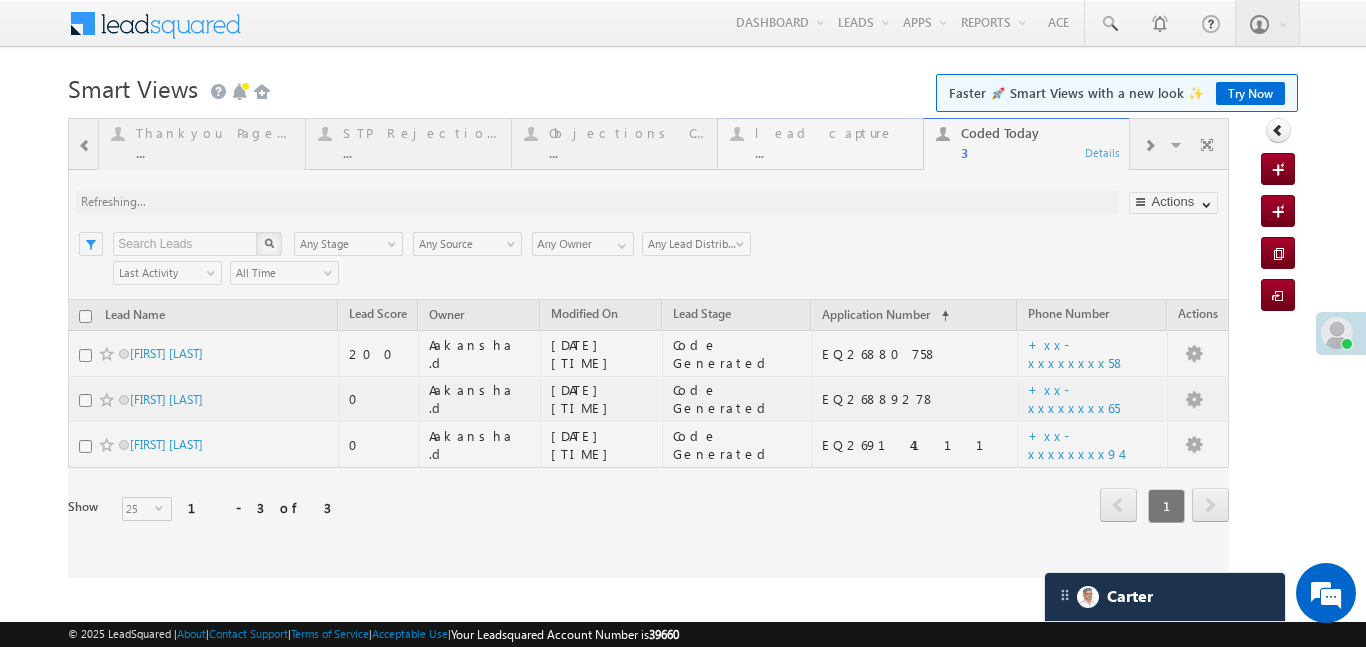 click at bounding box center (648, 348) 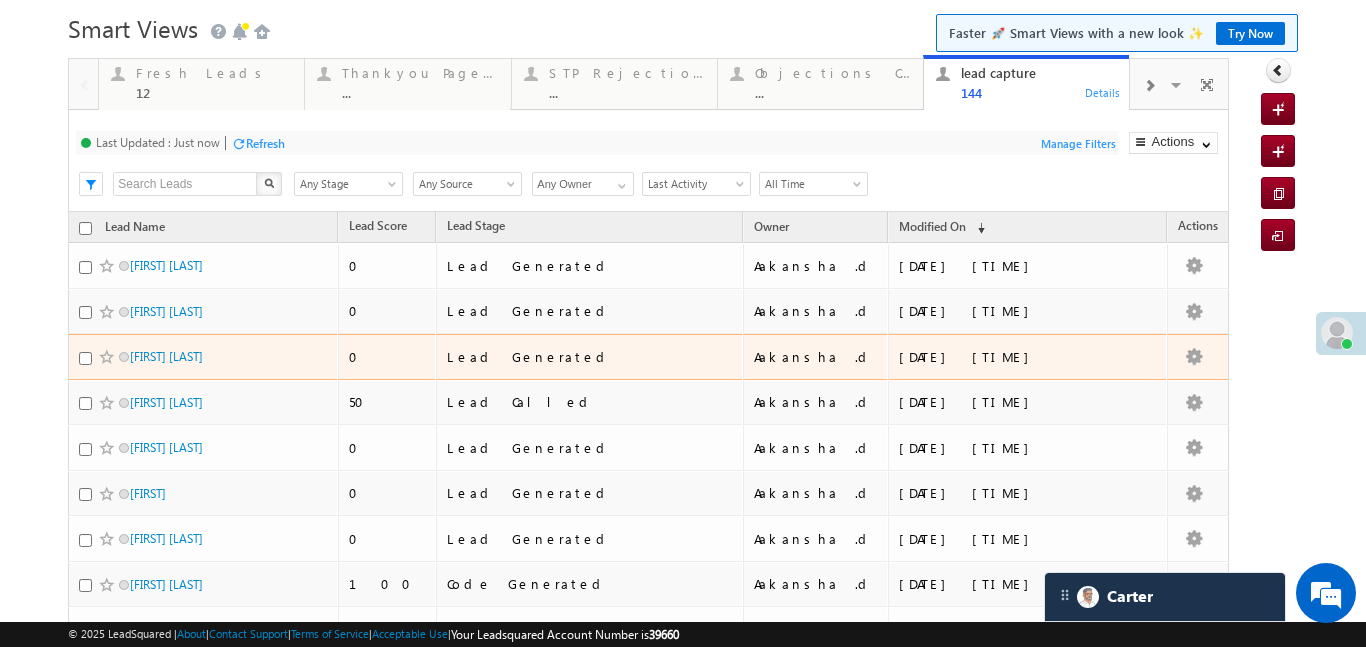 scroll, scrollTop: 82, scrollLeft: 0, axis: vertical 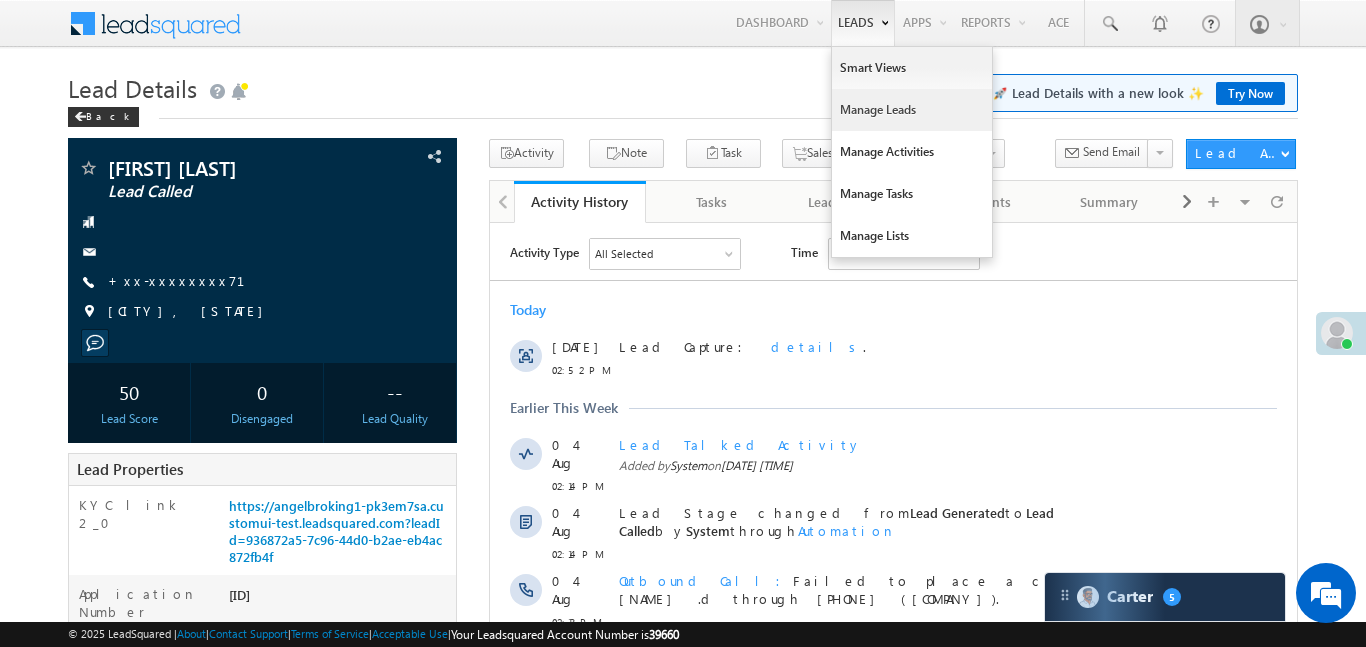 click on "Manage Leads" at bounding box center (912, 110) 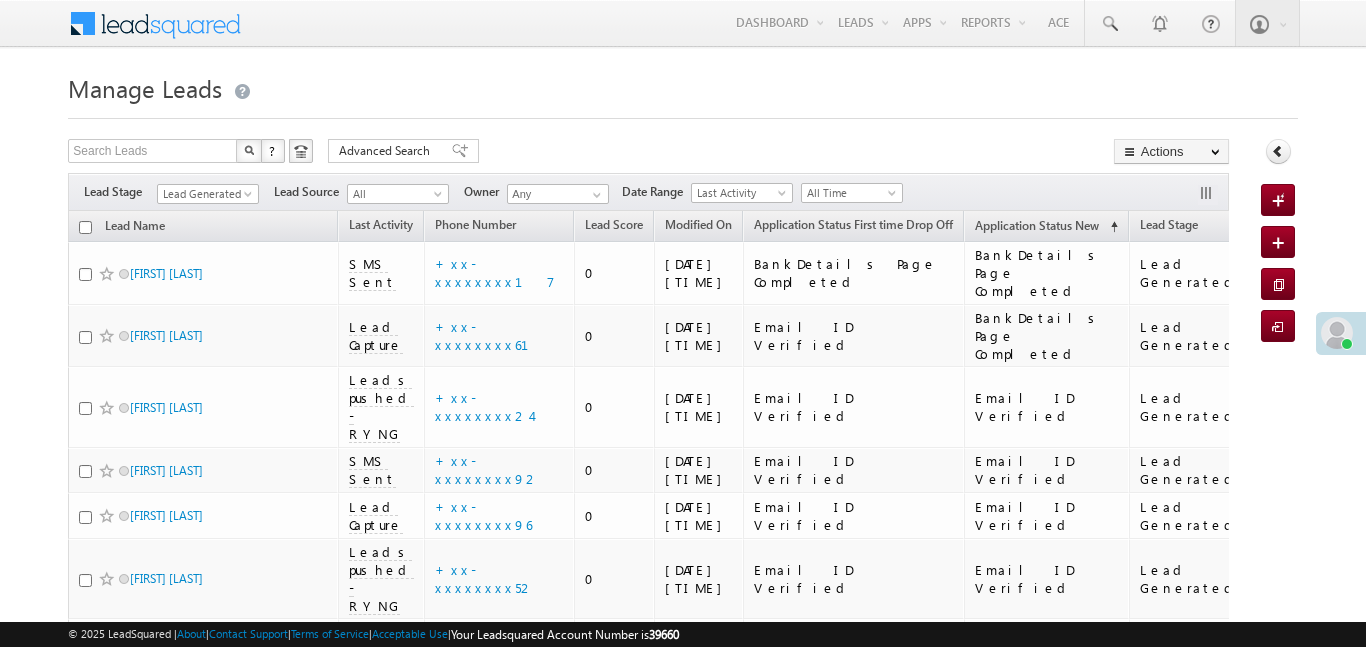 scroll, scrollTop: 0, scrollLeft: 0, axis: both 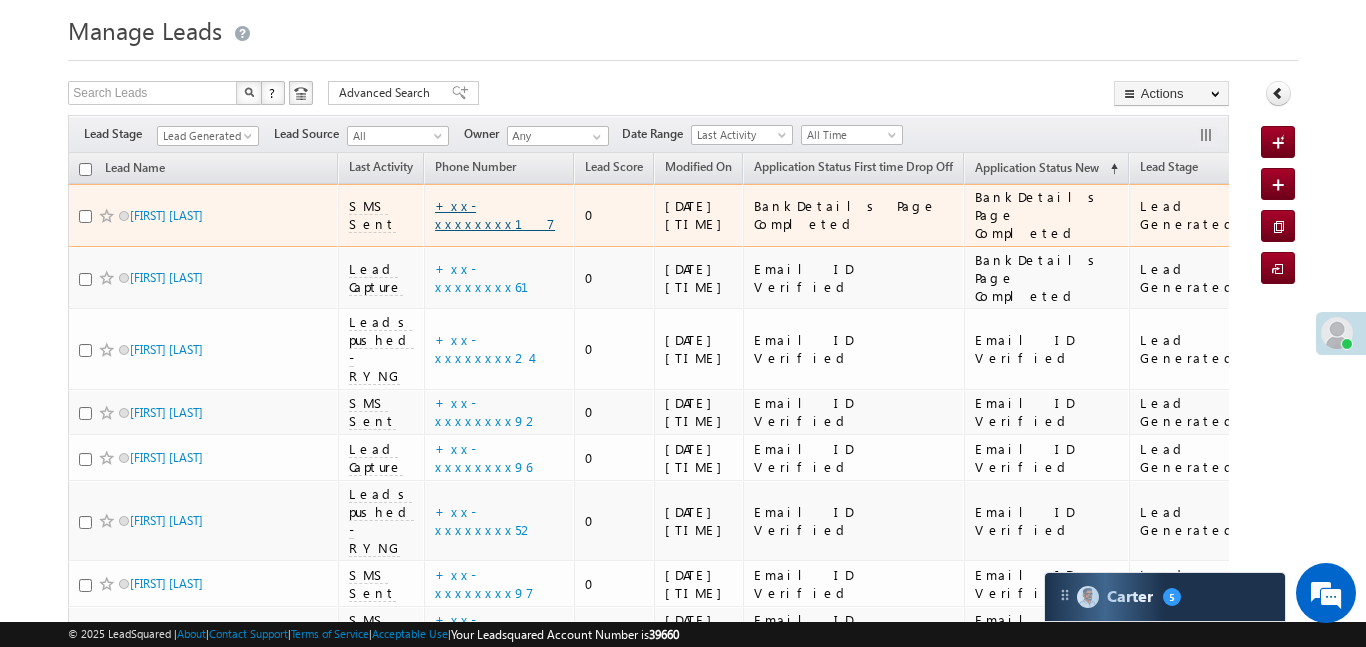 click on "+xx-xxxxxxxx17" at bounding box center (495, 214) 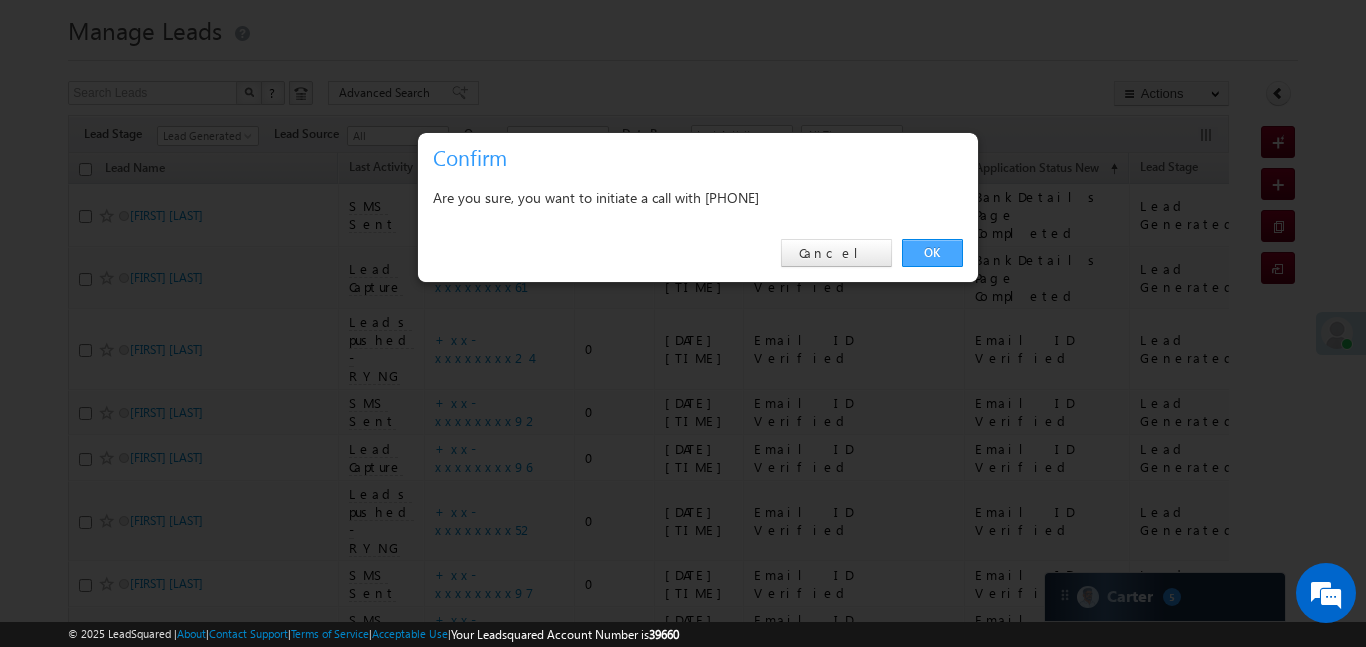 click on "OK" at bounding box center (932, 253) 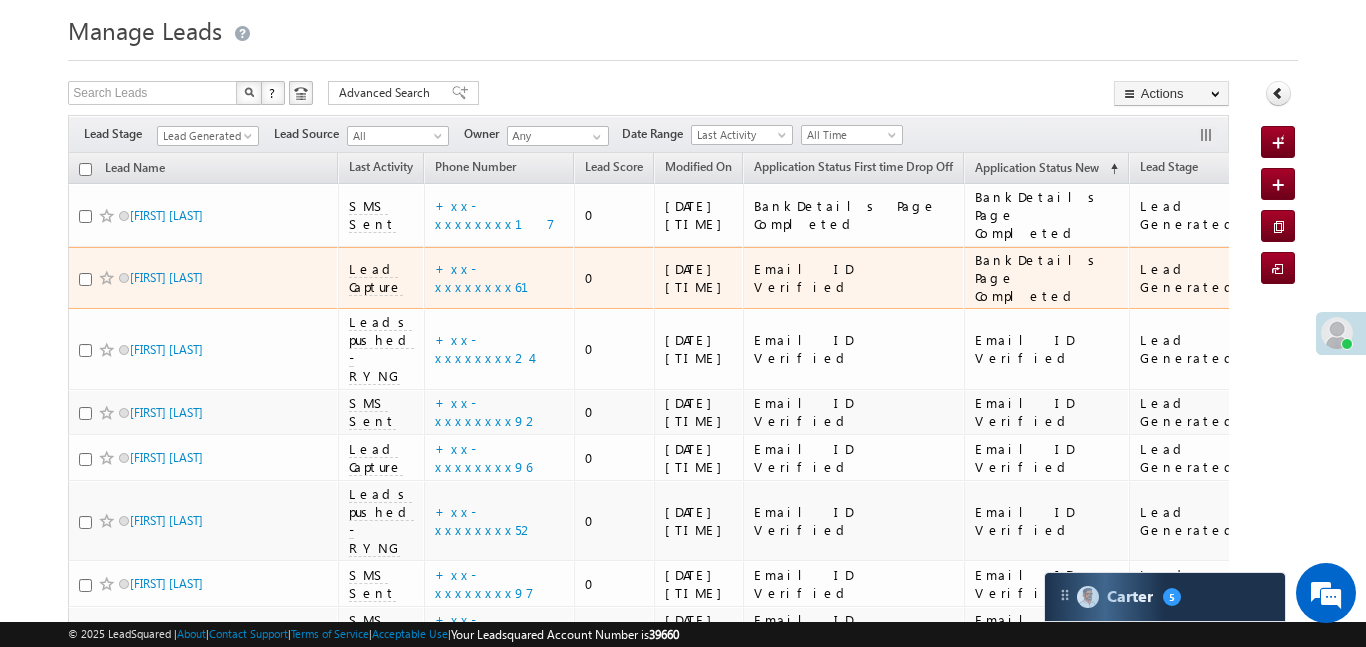 click on "+xx-xxxxxxxx61" at bounding box center [499, 278] 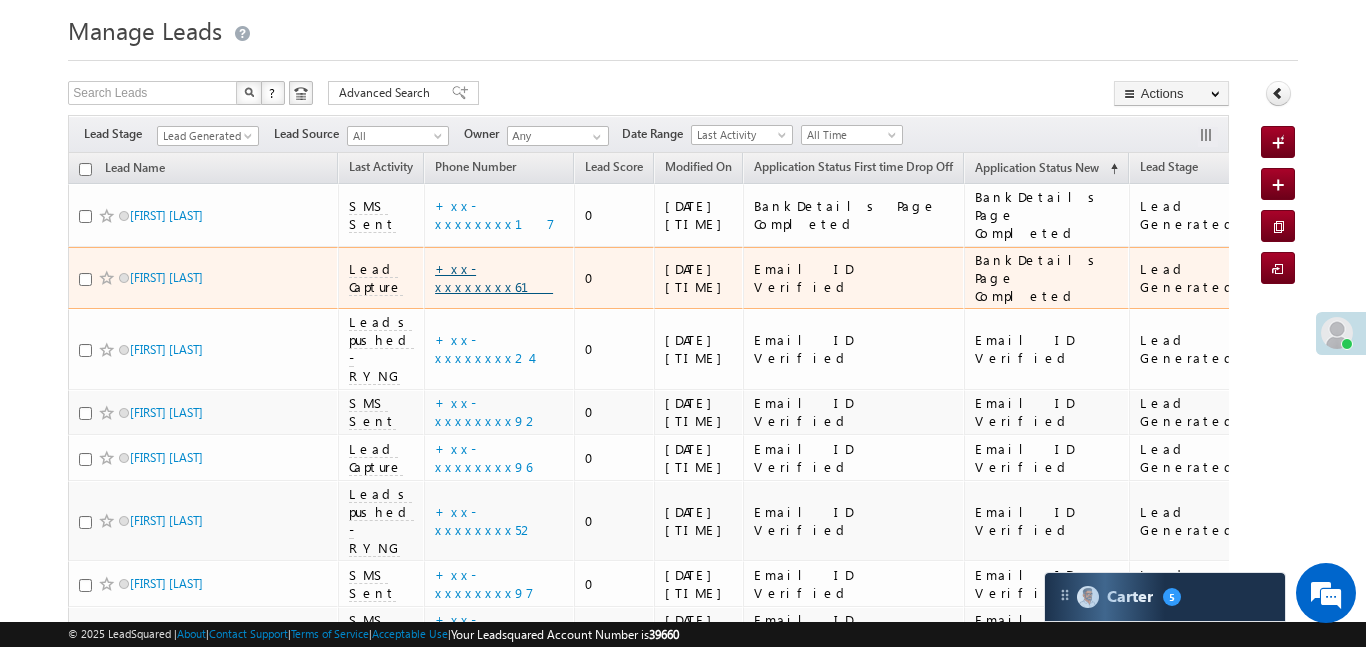click on "+xx-xxxxxxxx61" at bounding box center [494, 277] 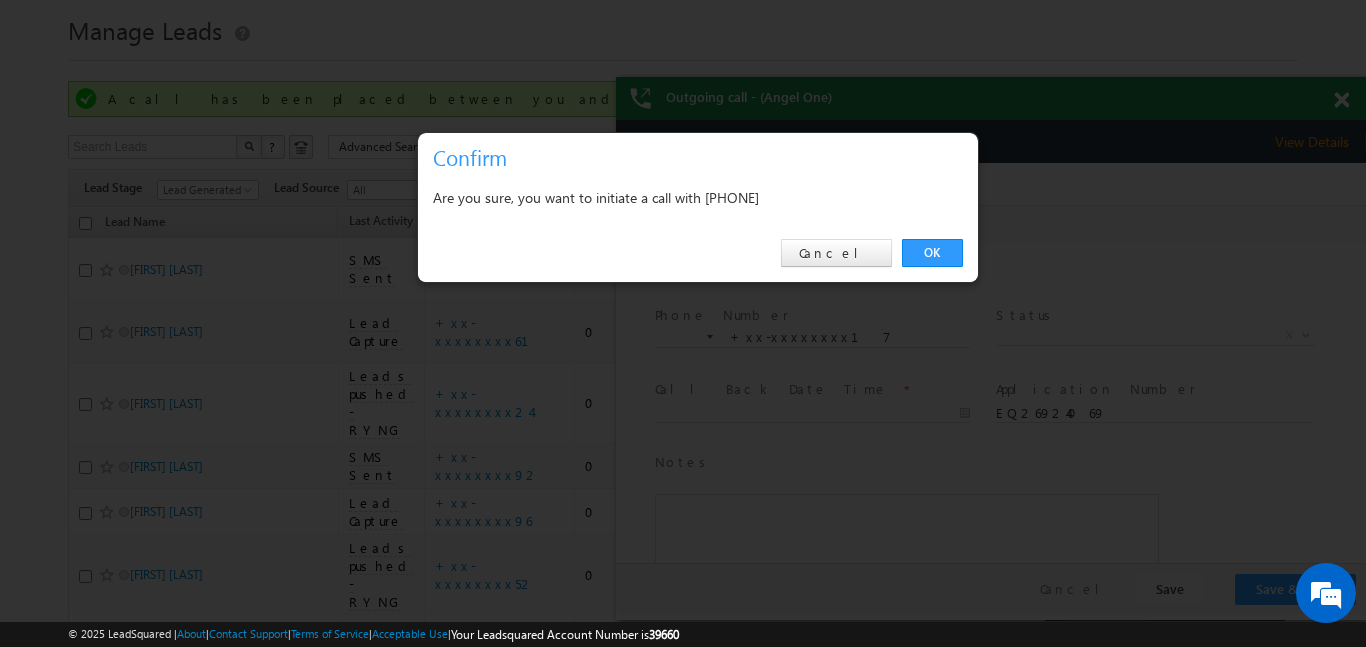 scroll, scrollTop: 0, scrollLeft: 0, axis: both 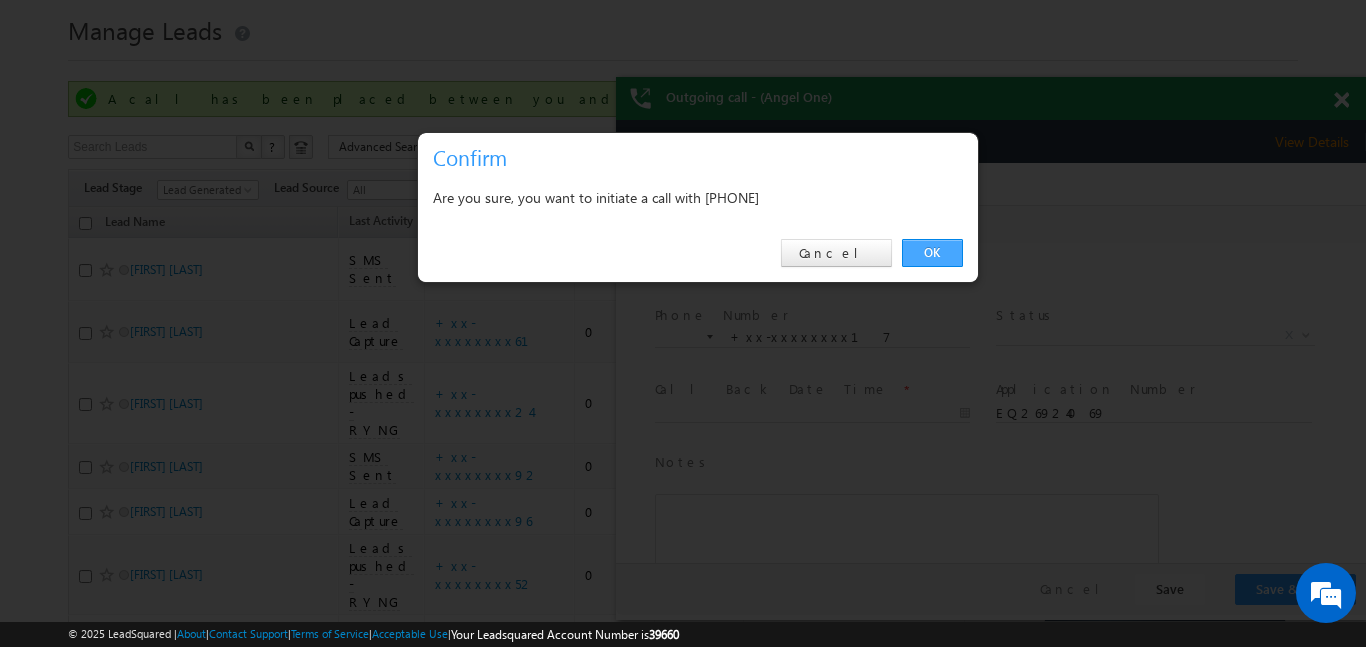 click on "OK" at bounding box center (932, 253) 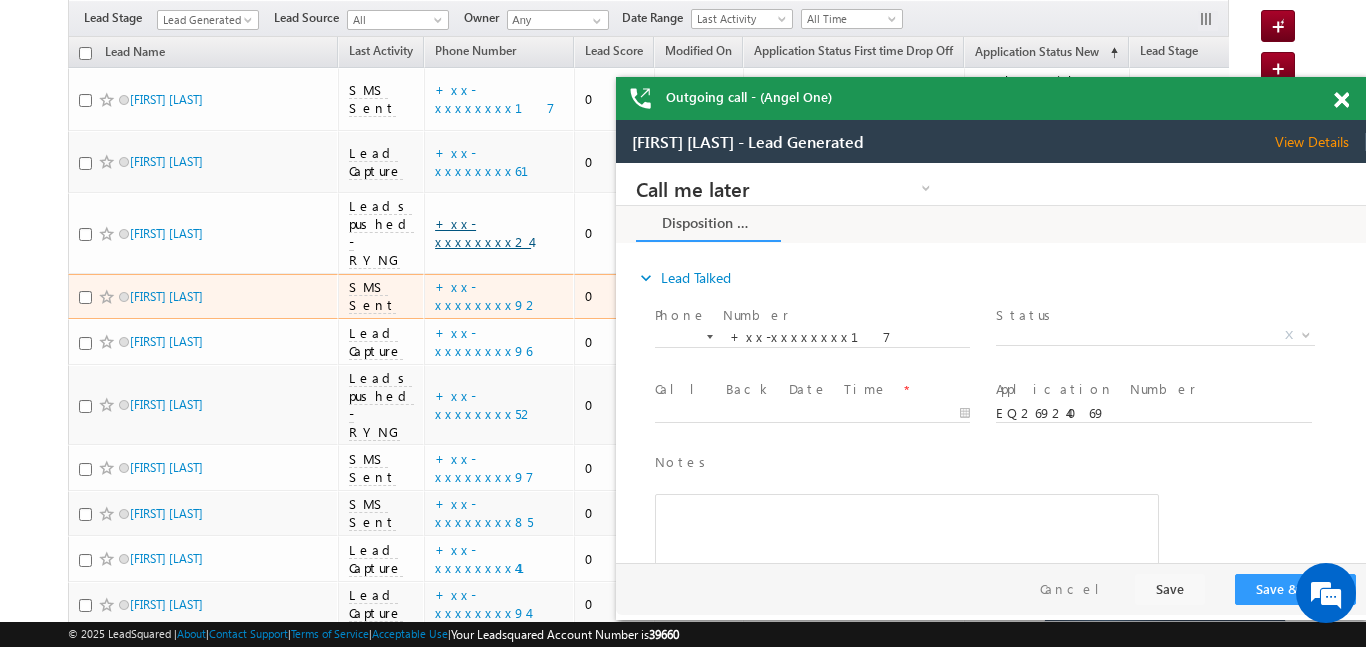 scroll, scrollTop: 232, scrollLeft: 0, axis: vertical 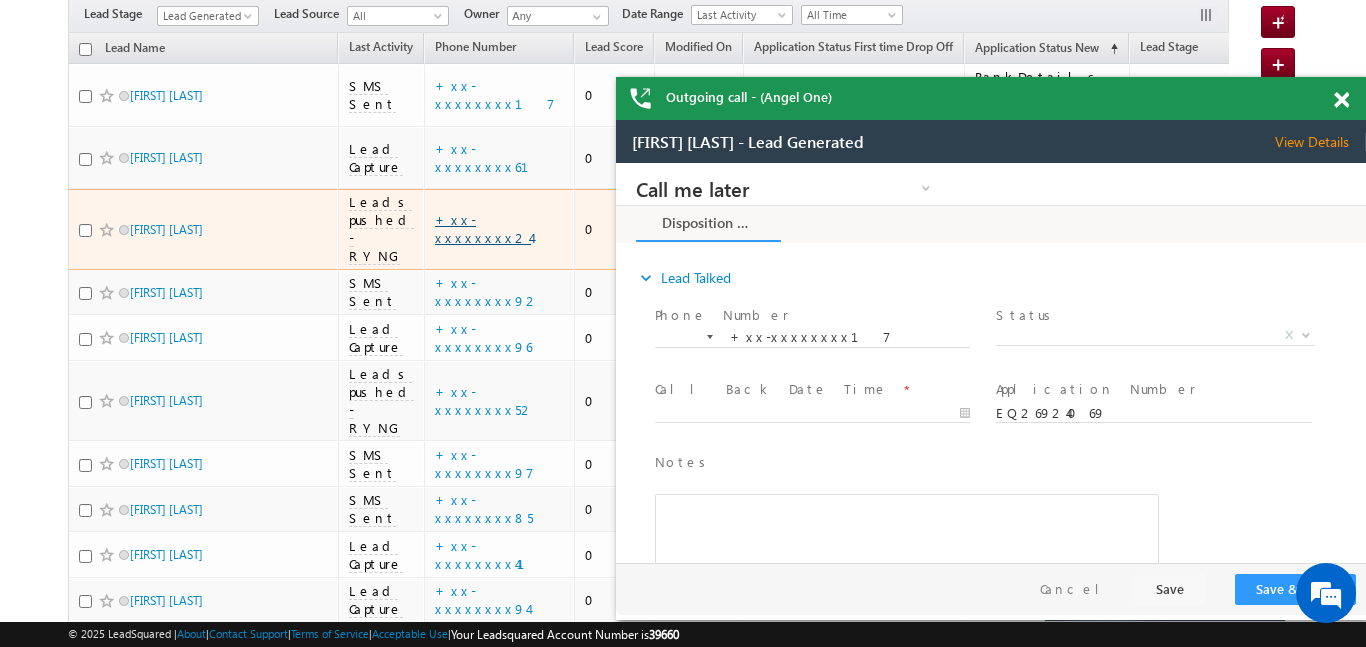 click on "+xx-xxxxxxxx24" at bounding box center (483, 228) 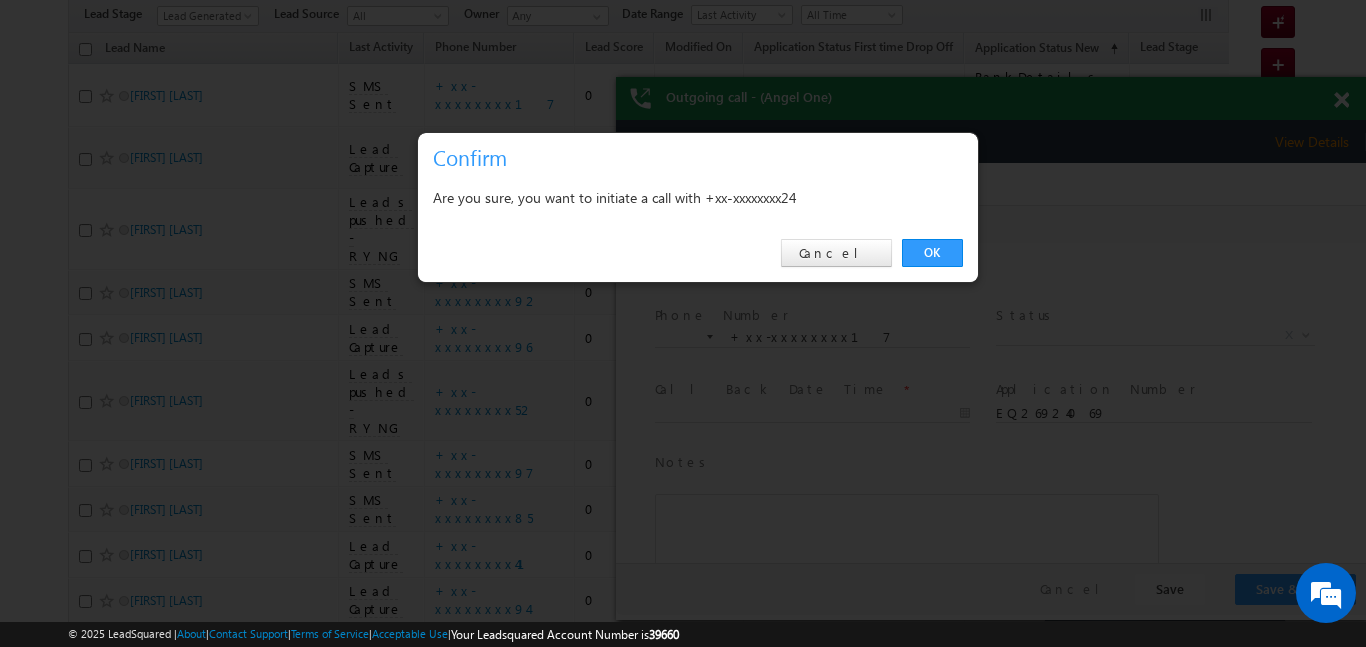 scroll, scrollTop: 0, scrollLeft: 0, axis: both 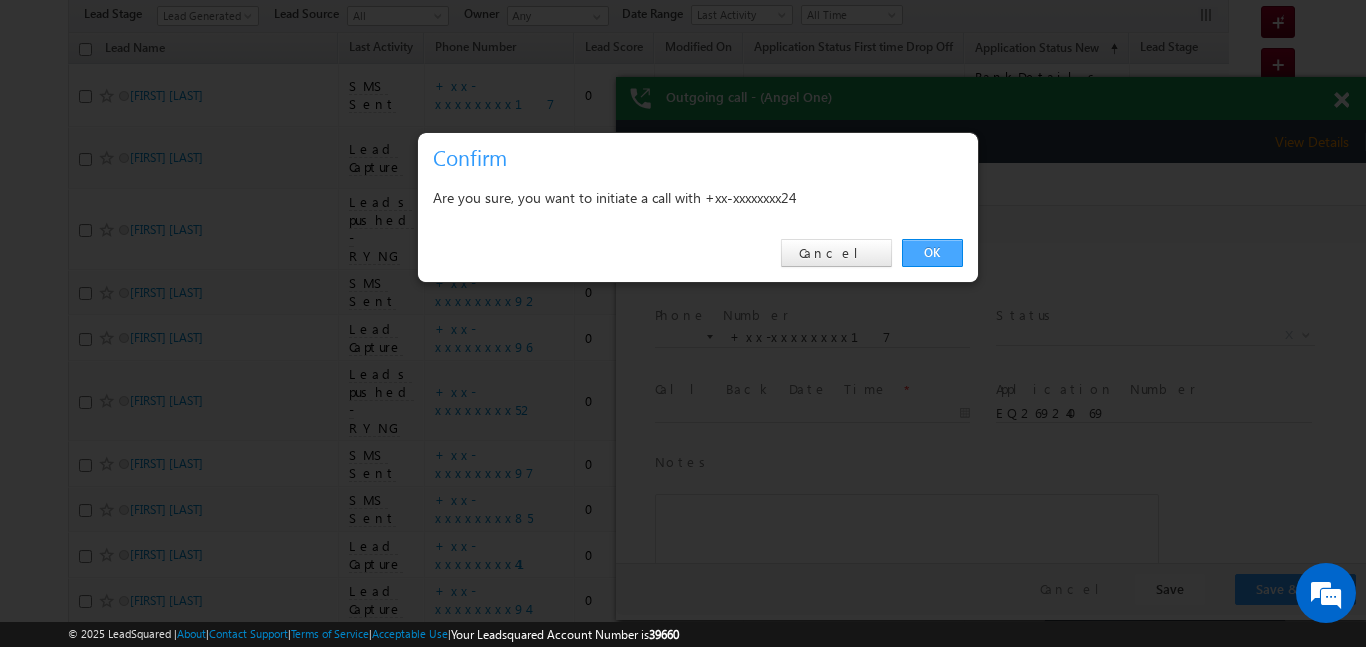 drag, startPoint x: 907, startPoint y: 250, endPoint x: 7, endPoint y: 117, distance: 909.7742 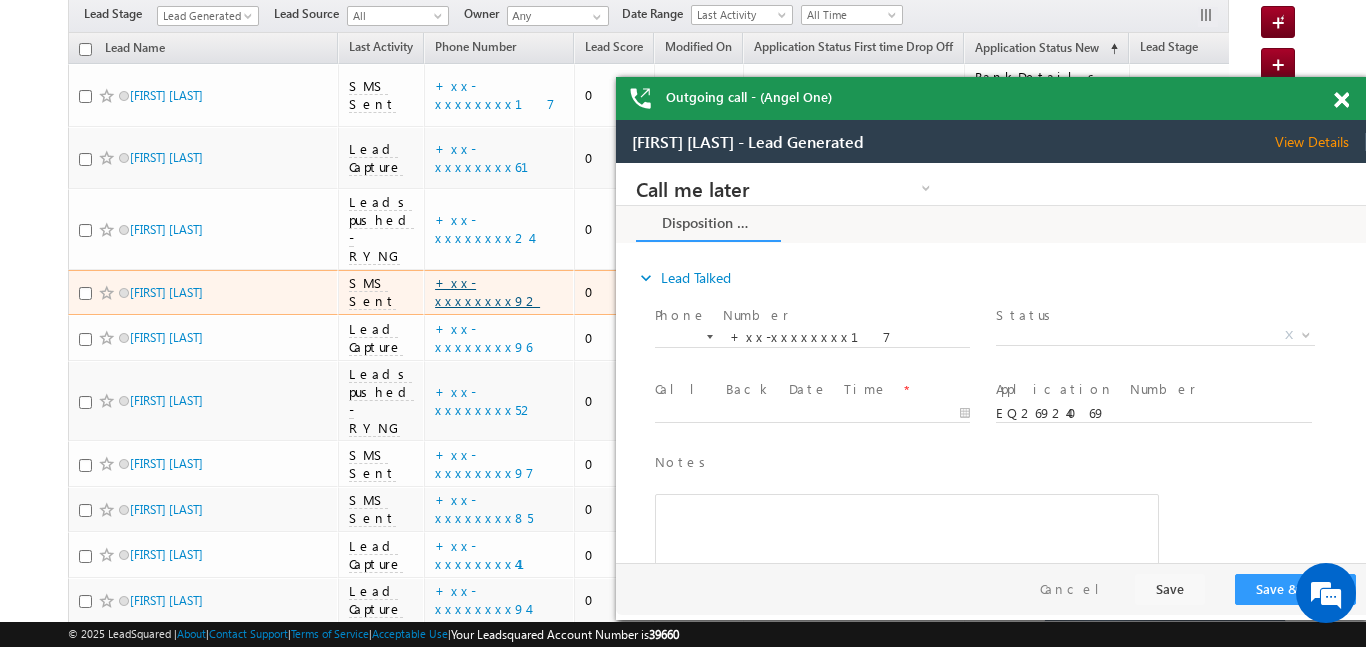 click on "+xx-xxxxxxxx92" at bounding box center (487, 291) 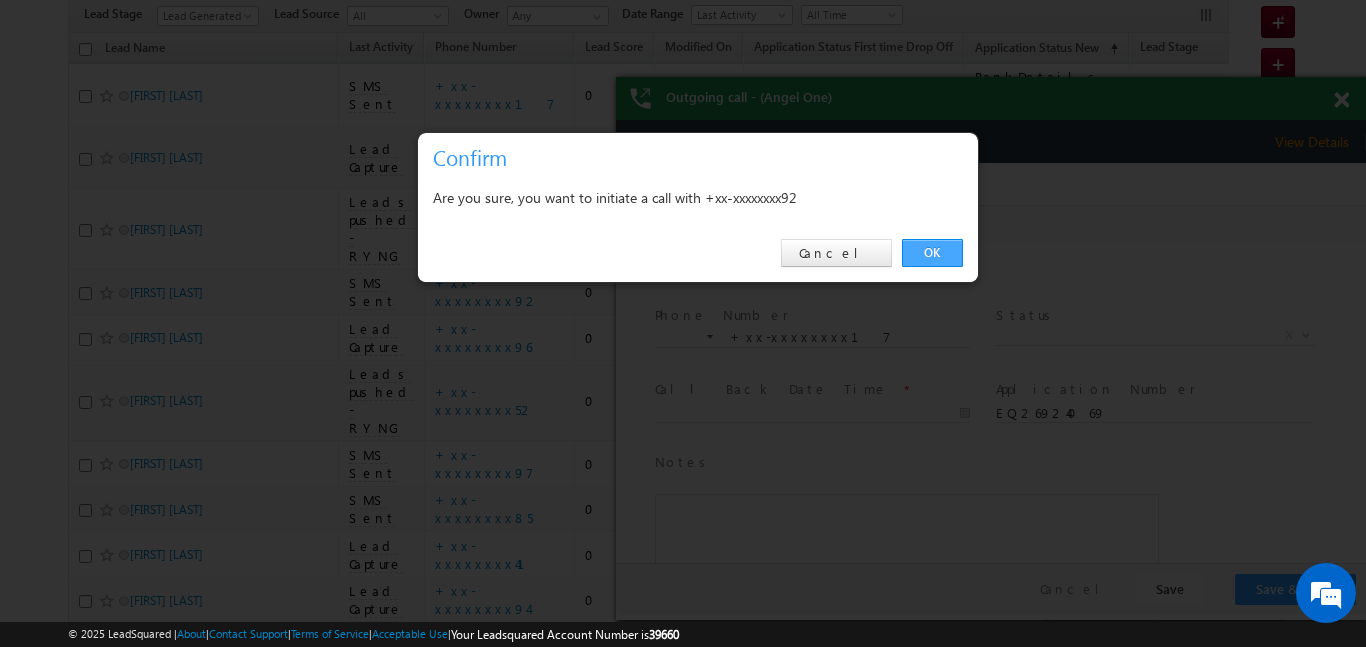 click on "OK" at bounding box center [932, 253] 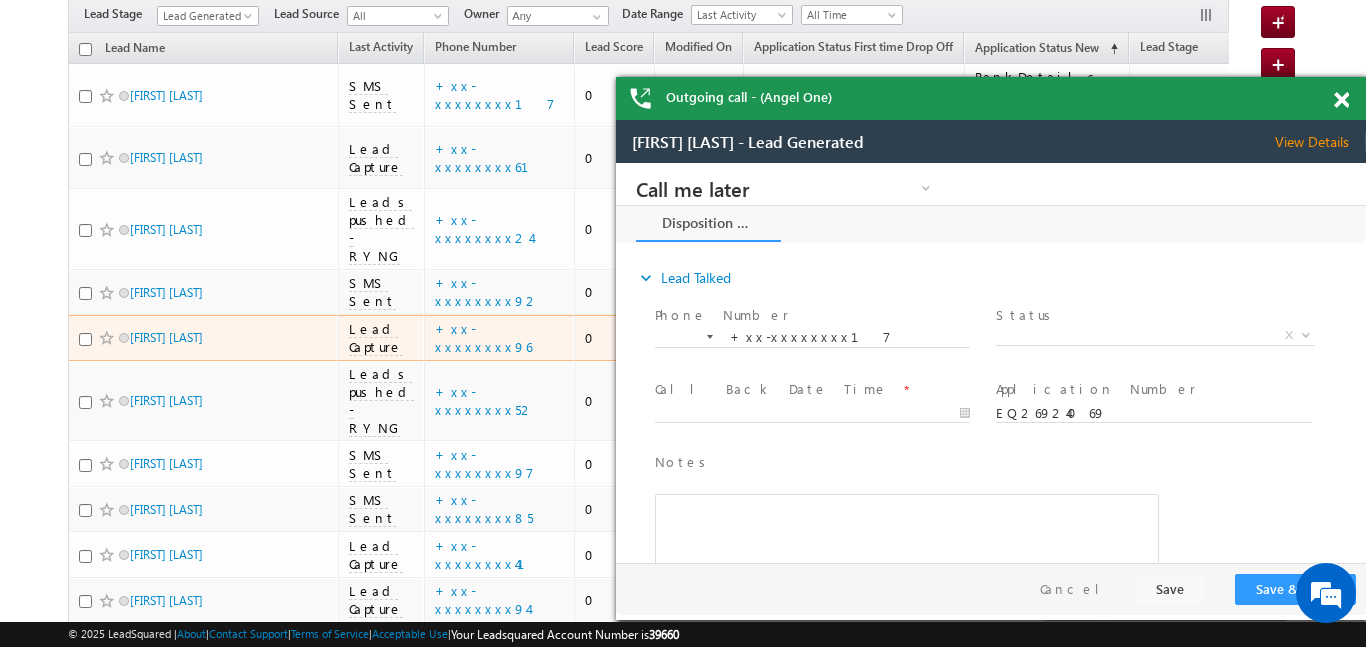 scroll, scrollTop: 0, scrollLeft: 0, axis: both 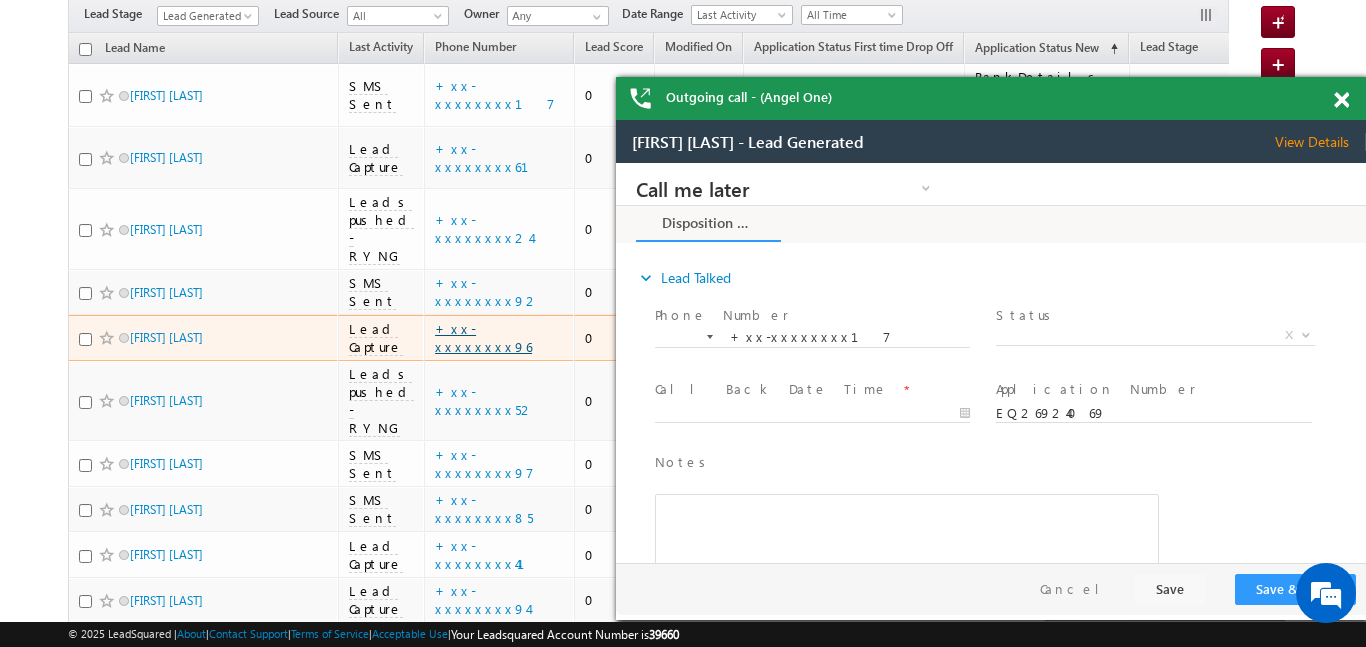 click on "+xx-xxxxxxxx96" at bounding box center [483, 337] 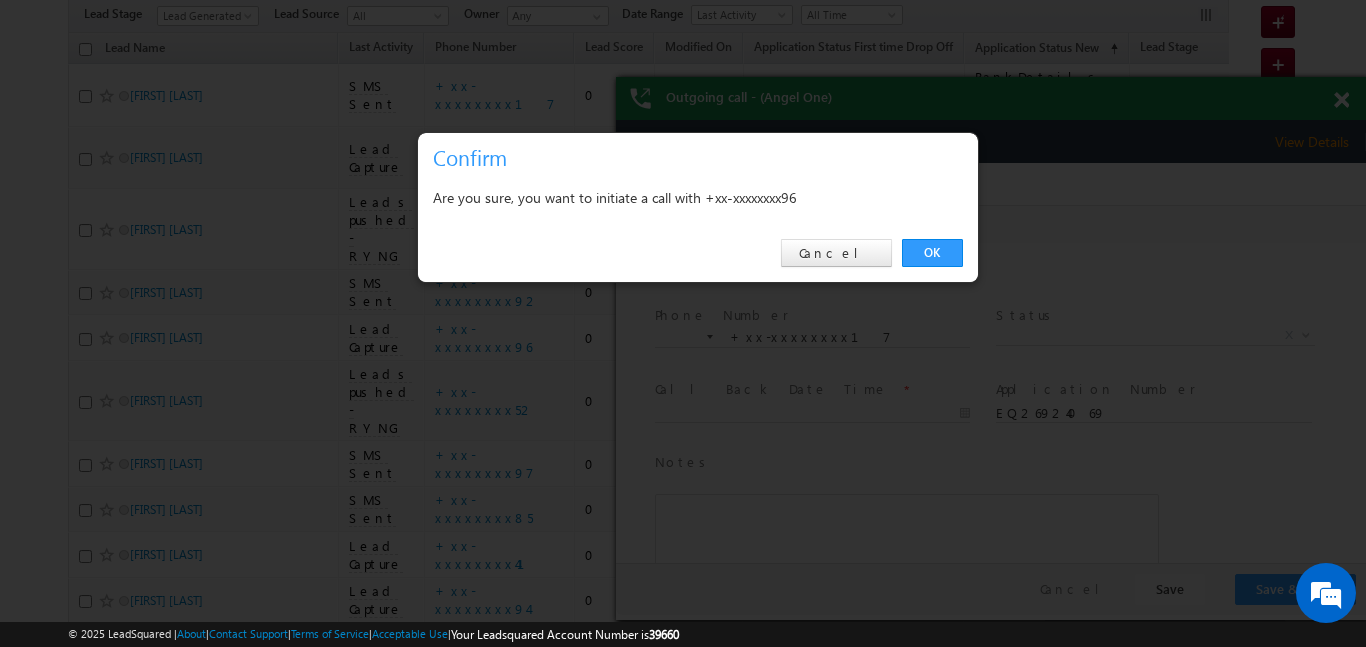 click on "OK" at bounding box center [932, 253] 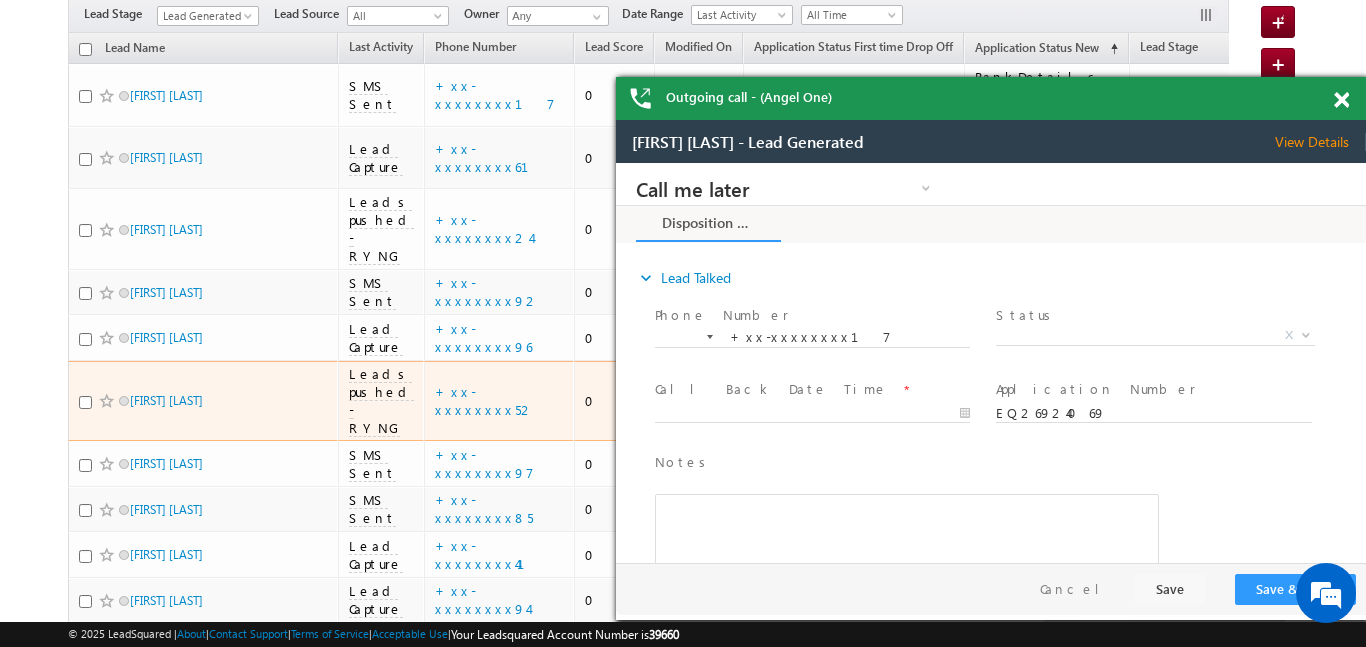 scroll, scrollTop: 0, scrollLeft: 0, axis: both 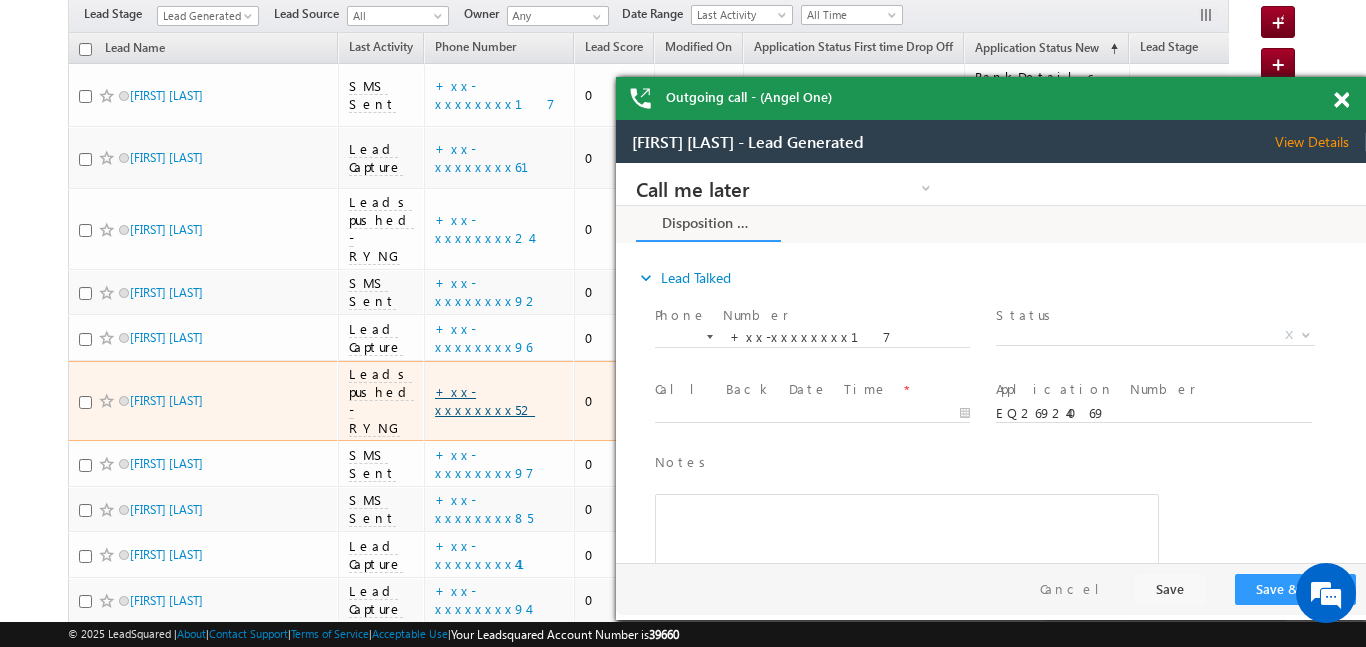click on "+xx-xxxxxxxx52" at bounding box center (485, 400) 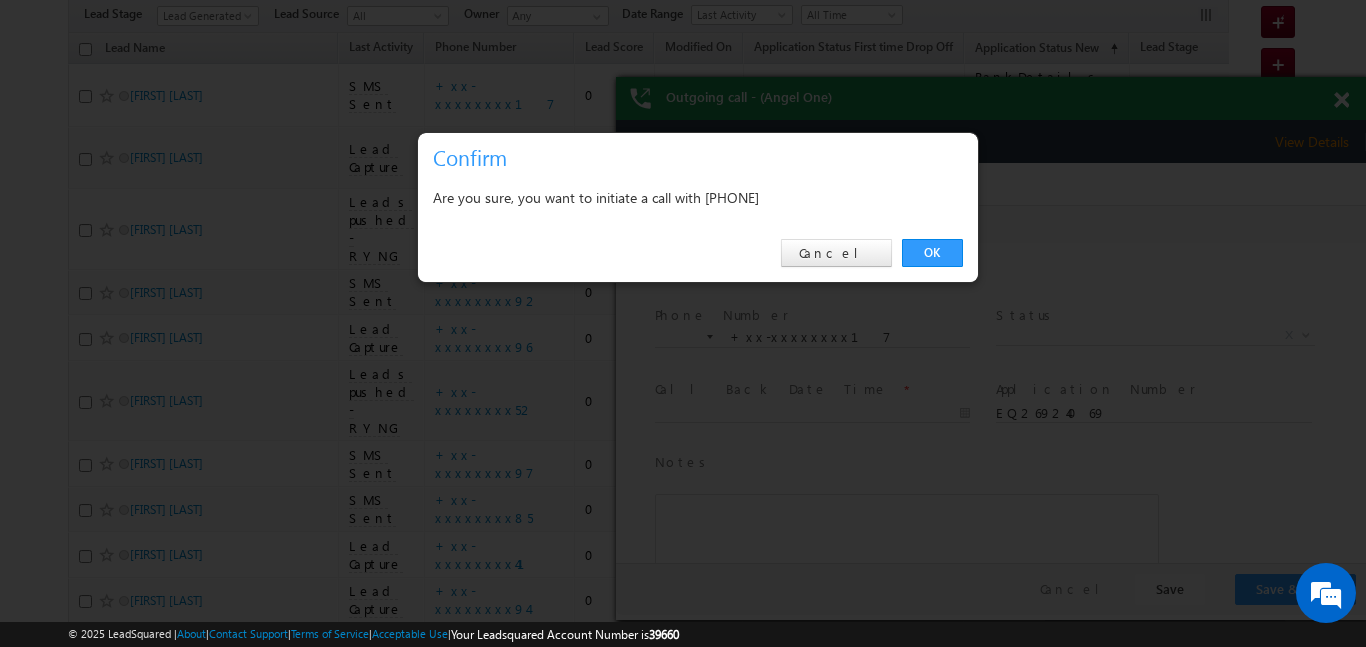 scroll, scrollTop: 0, scrollLeft: 0, axis: both 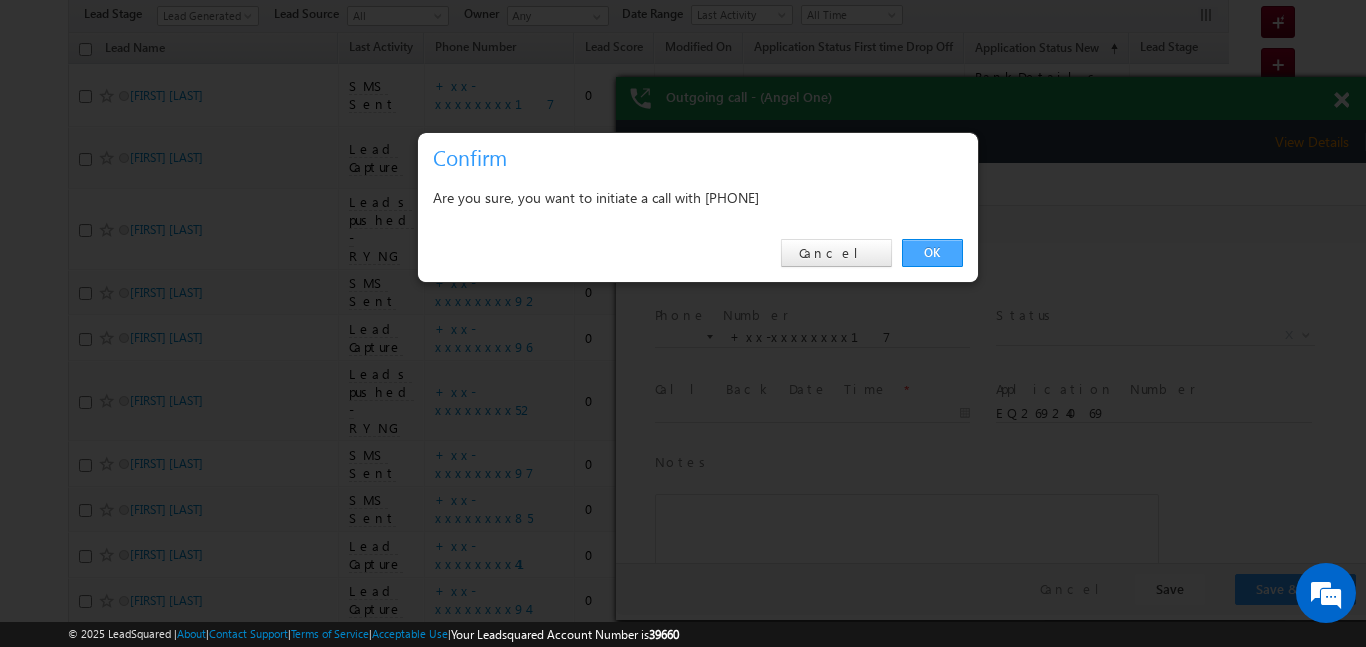 click on "OK" at bounding box center [932, 253] 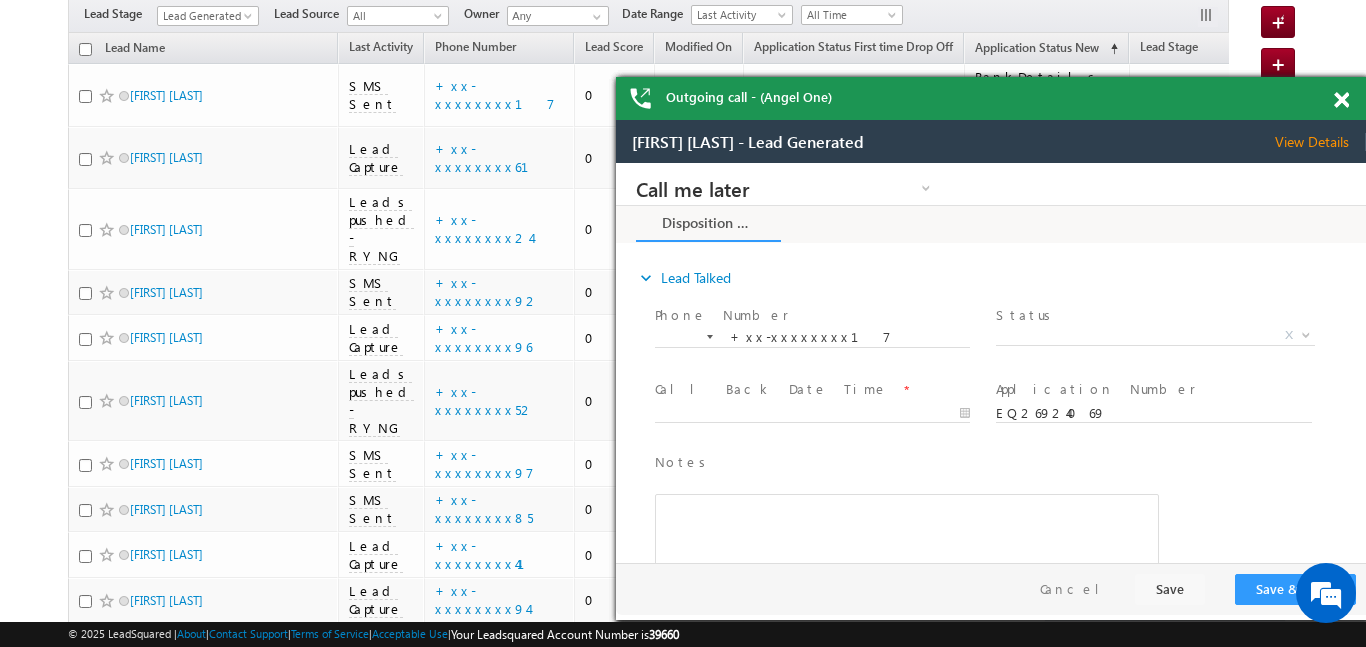 scroll, scrollTop: 0, scrollLeft: 0, axis: both 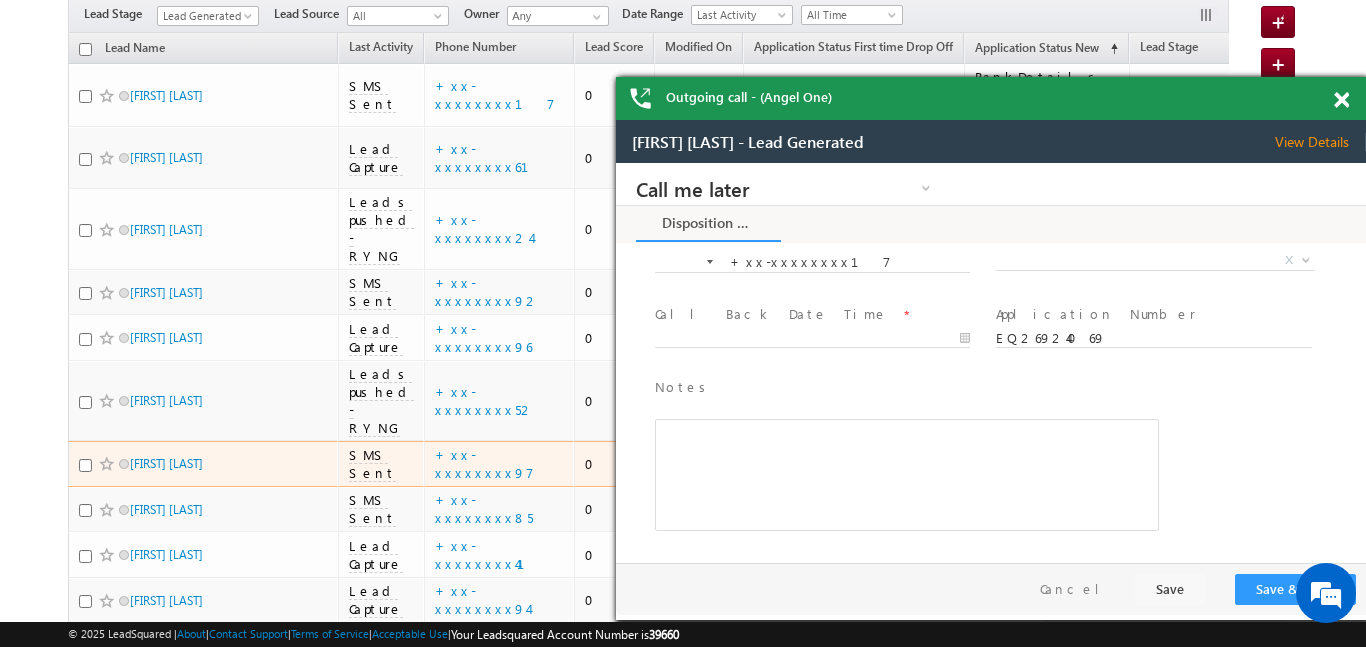 click on "+xx-xxxxxxxx97" at bounding box center [500, 464] 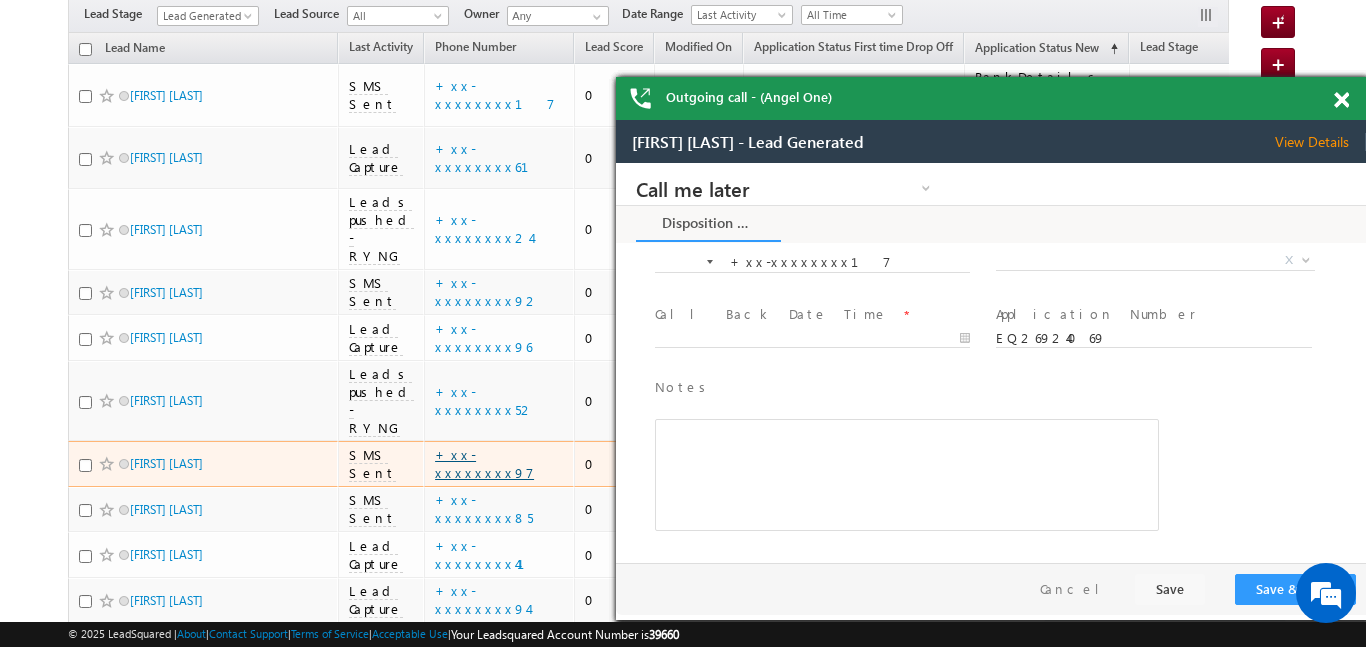 click on "+xx-xxxxxxxx97" at bounding box center (484, 463) 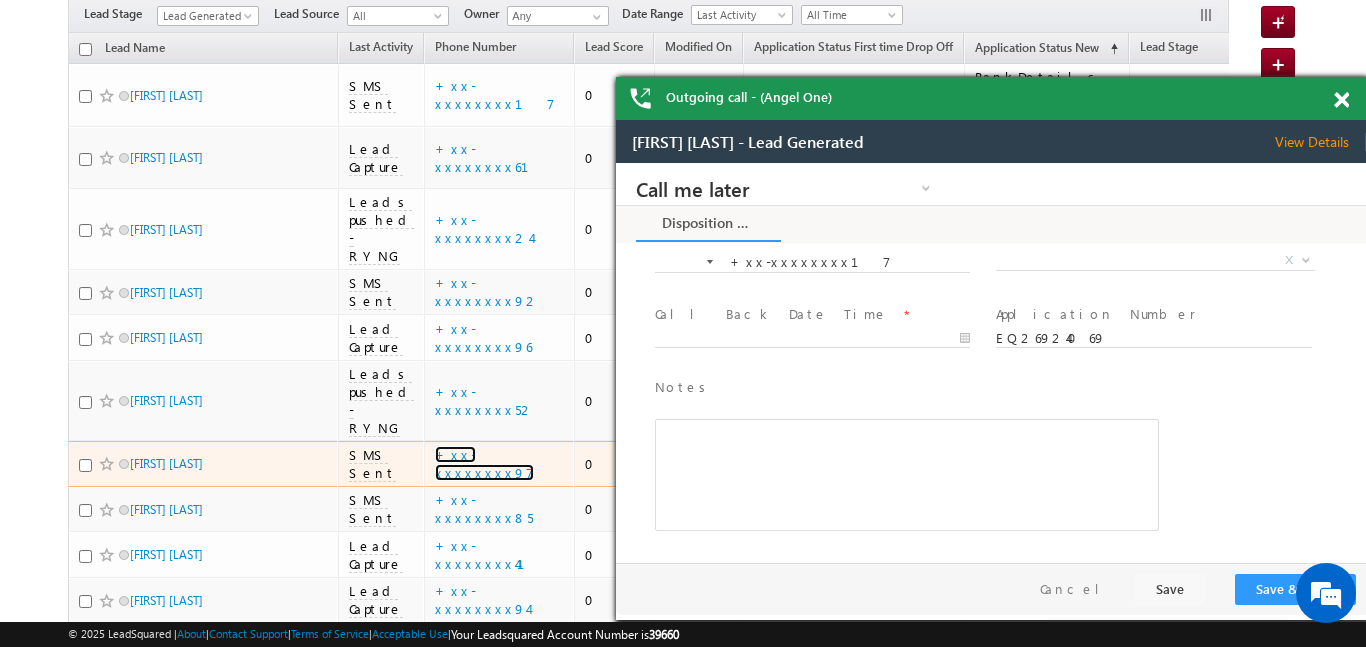 scroll, scrollTop: 0, scrollLeft: 0, axis: both 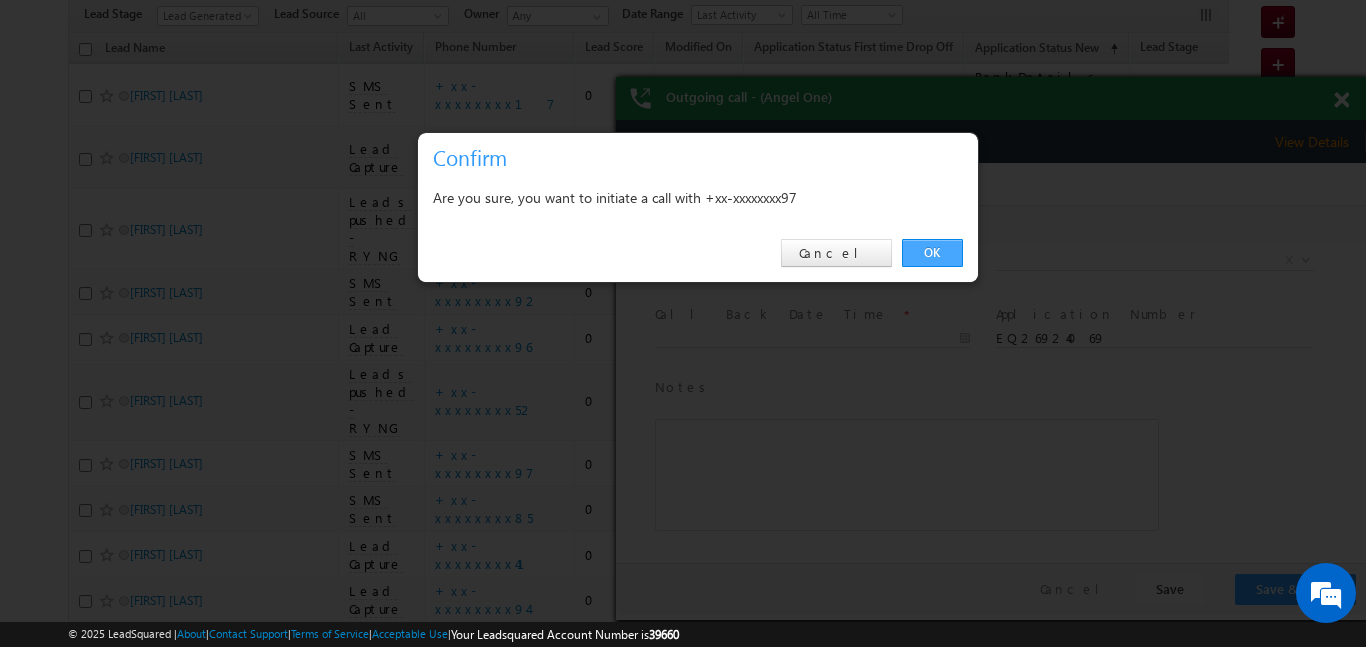 click on "OK" at bounding box center (932, 253) 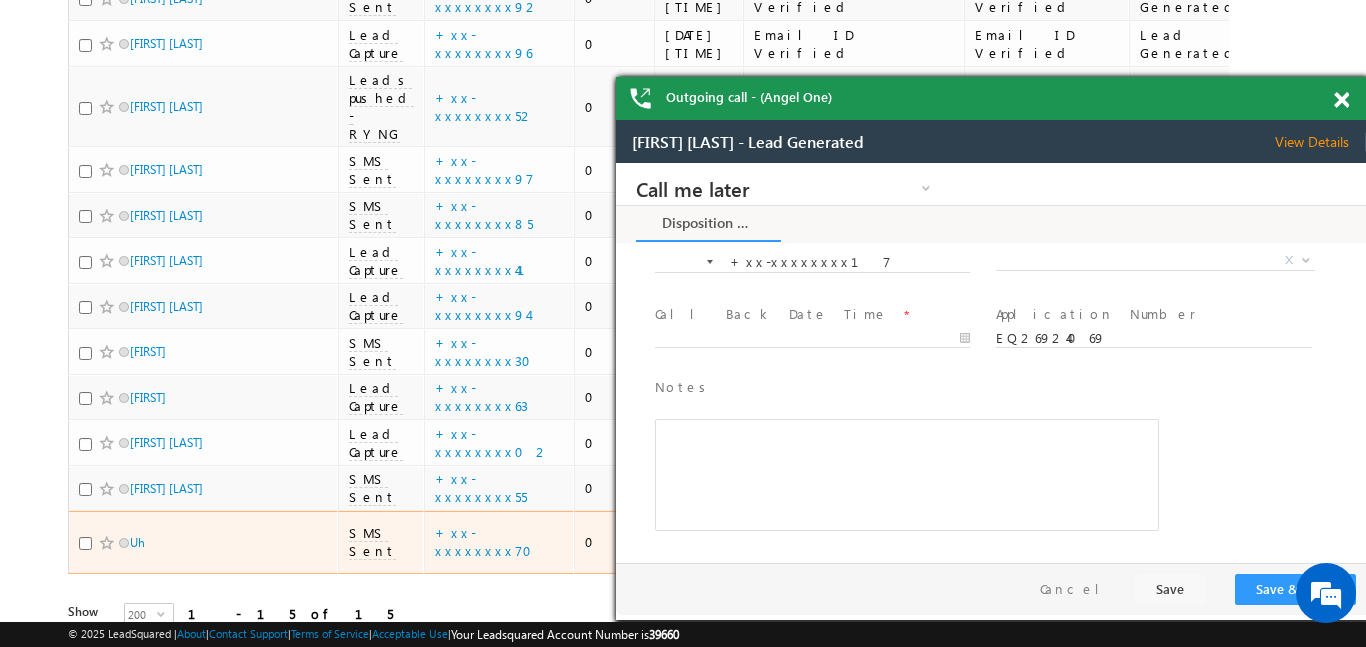 scroll, scrollTop: 0, scrollLeft: 0, axis: both 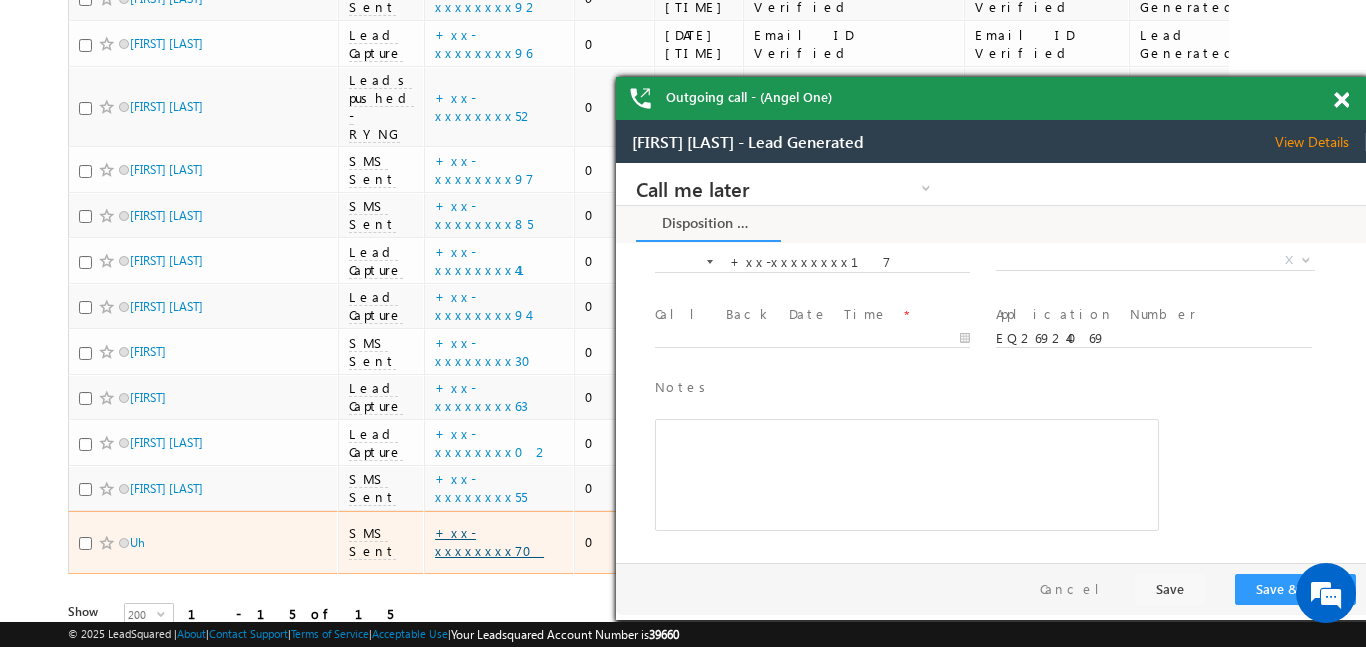 click on "+xx-xxxxxxxx70" at bounding box center [489, 541] 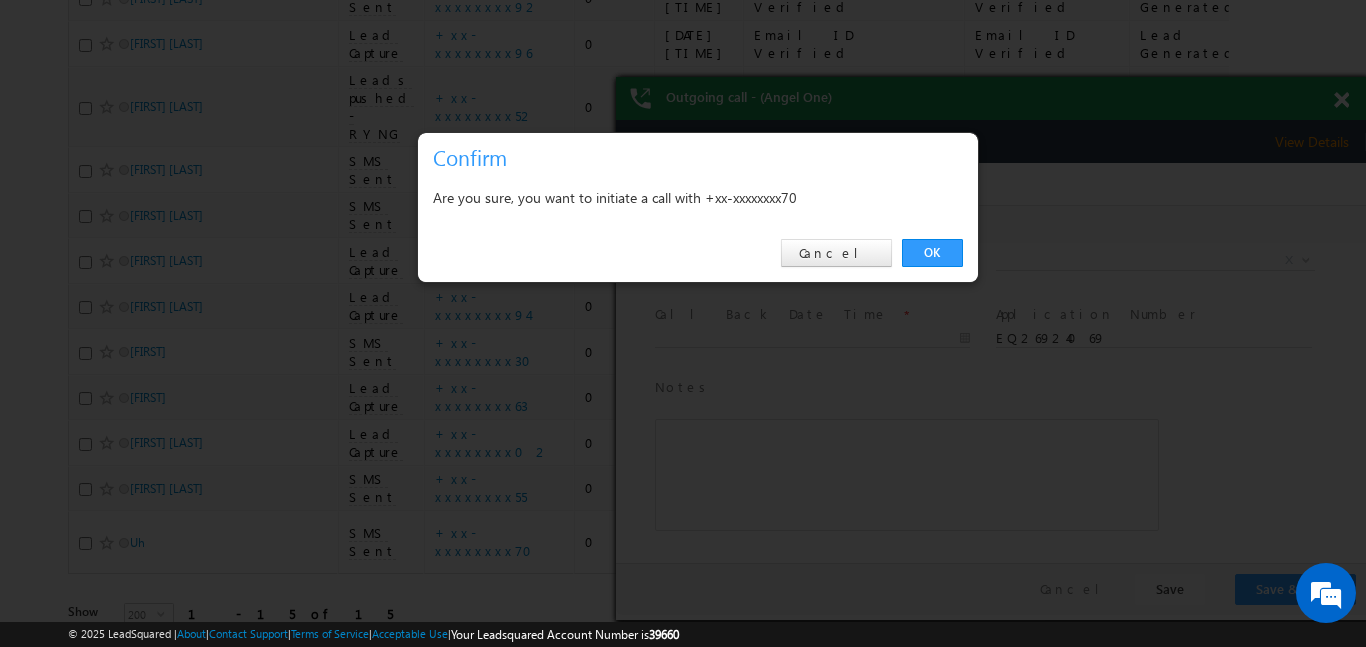scroll, scrollTop: 0, scrollLeft: 0, axis: both 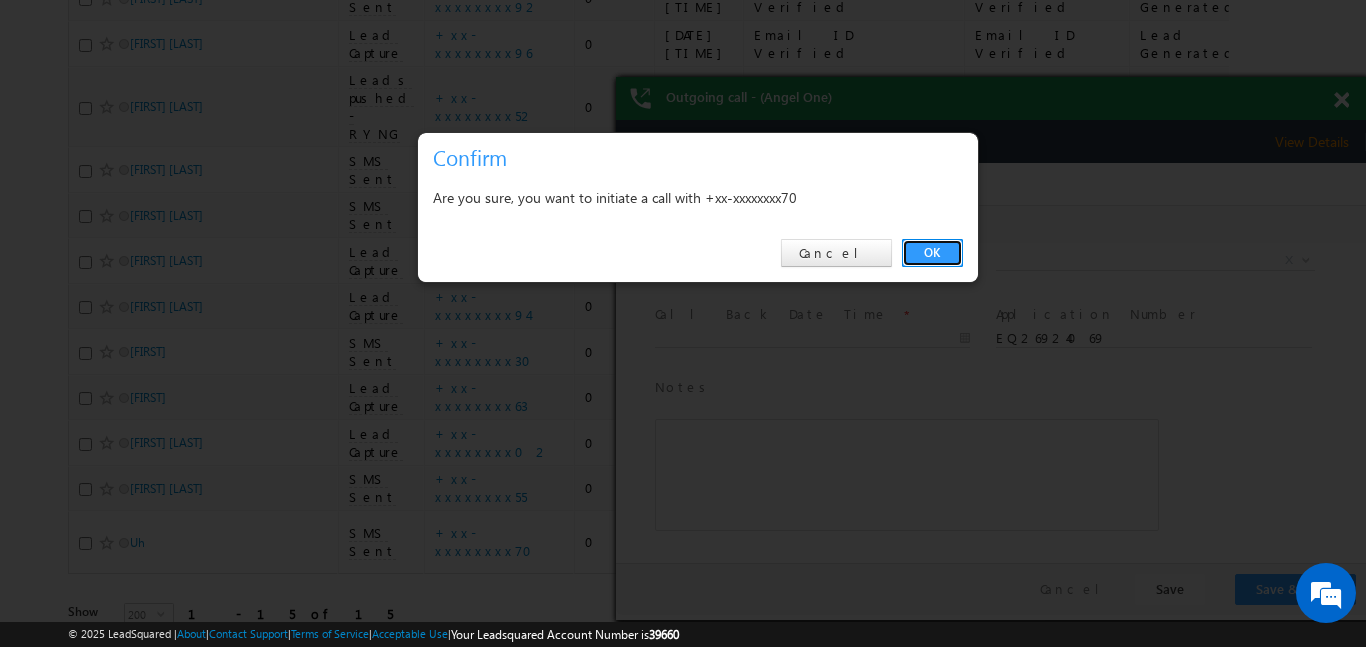 click on "OK" at bounding box center [932, 253] 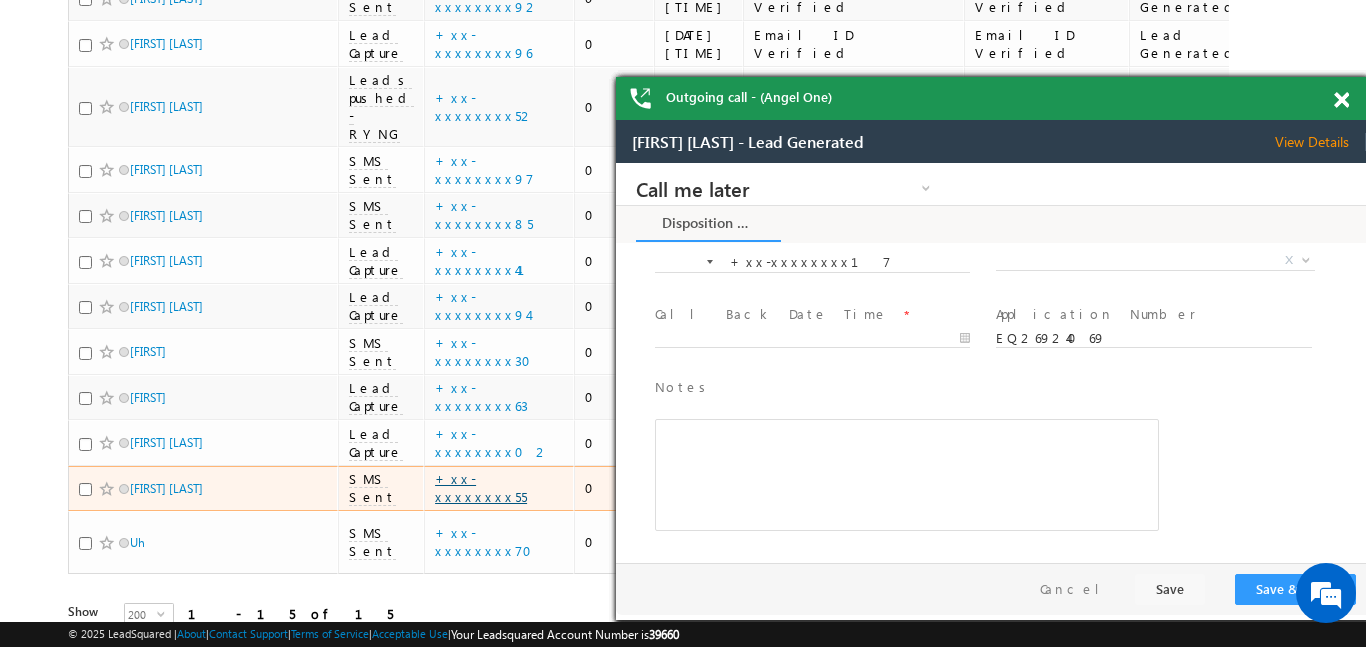 click on "+xx-xxxxxxxx55" at bounding box center [481, 487] 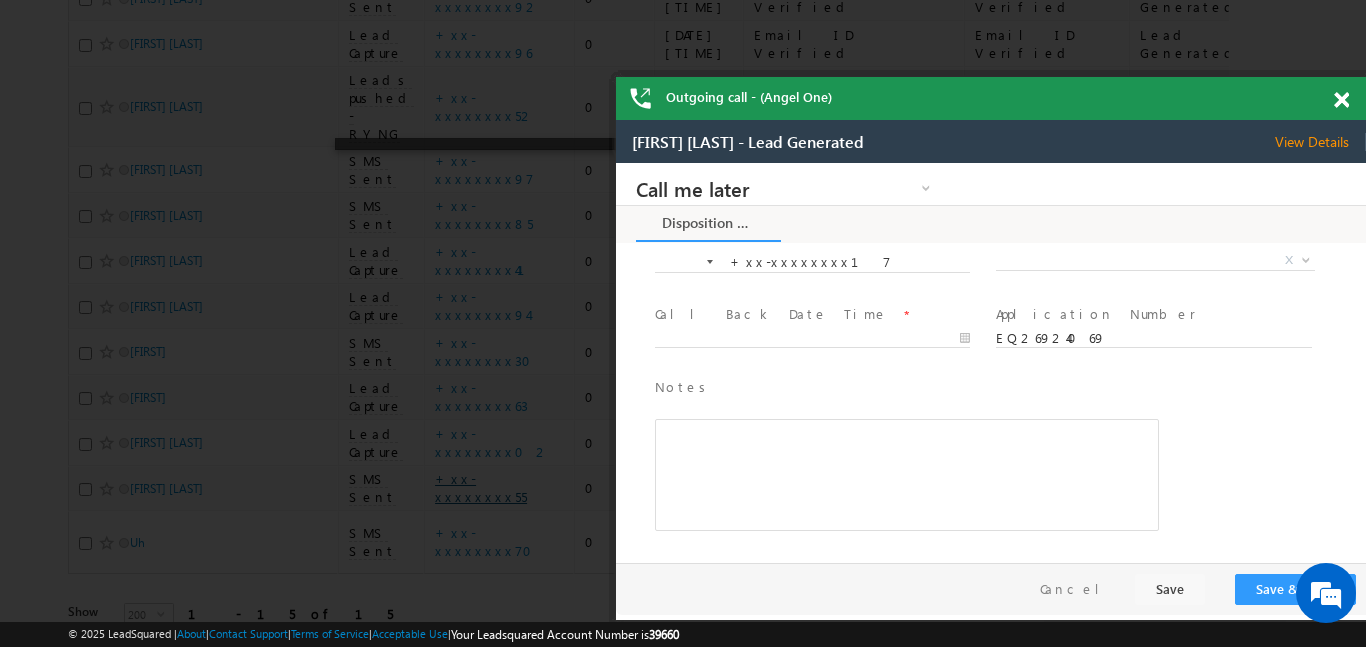 scroll, scrollTop: 0, scrollLeft: 0, axis: both 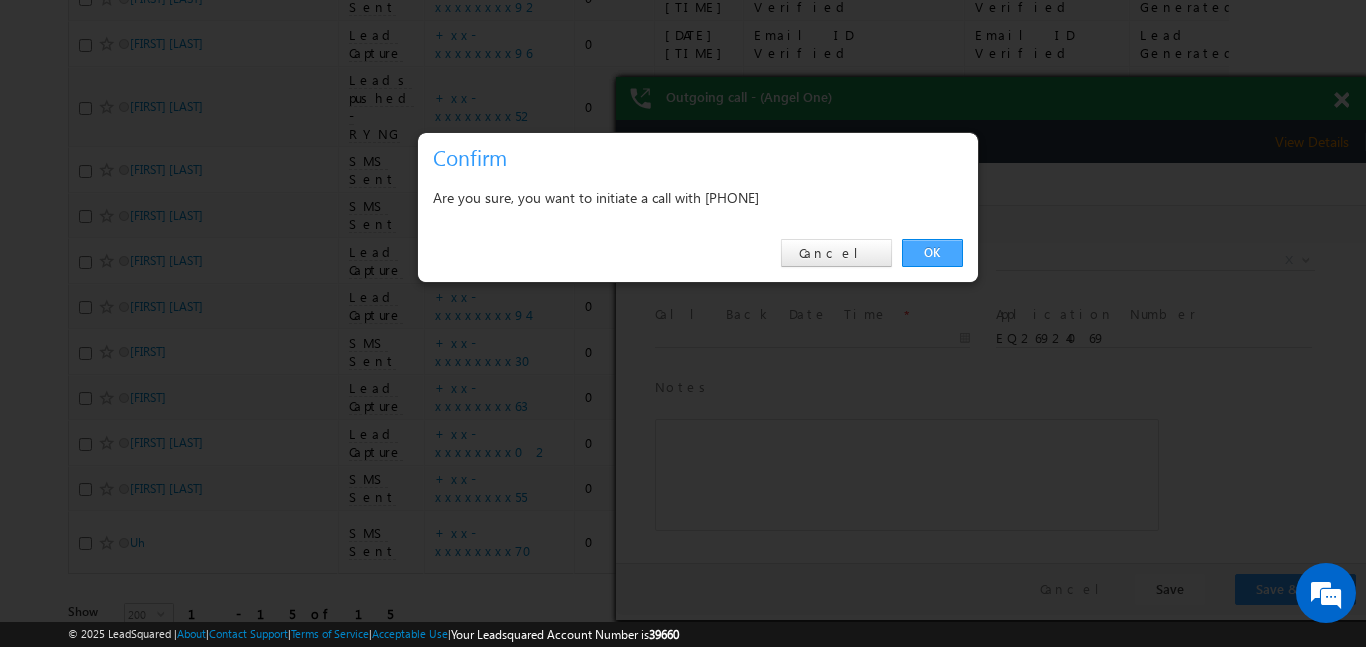 click on "OK" at bounding box center [932, 253] 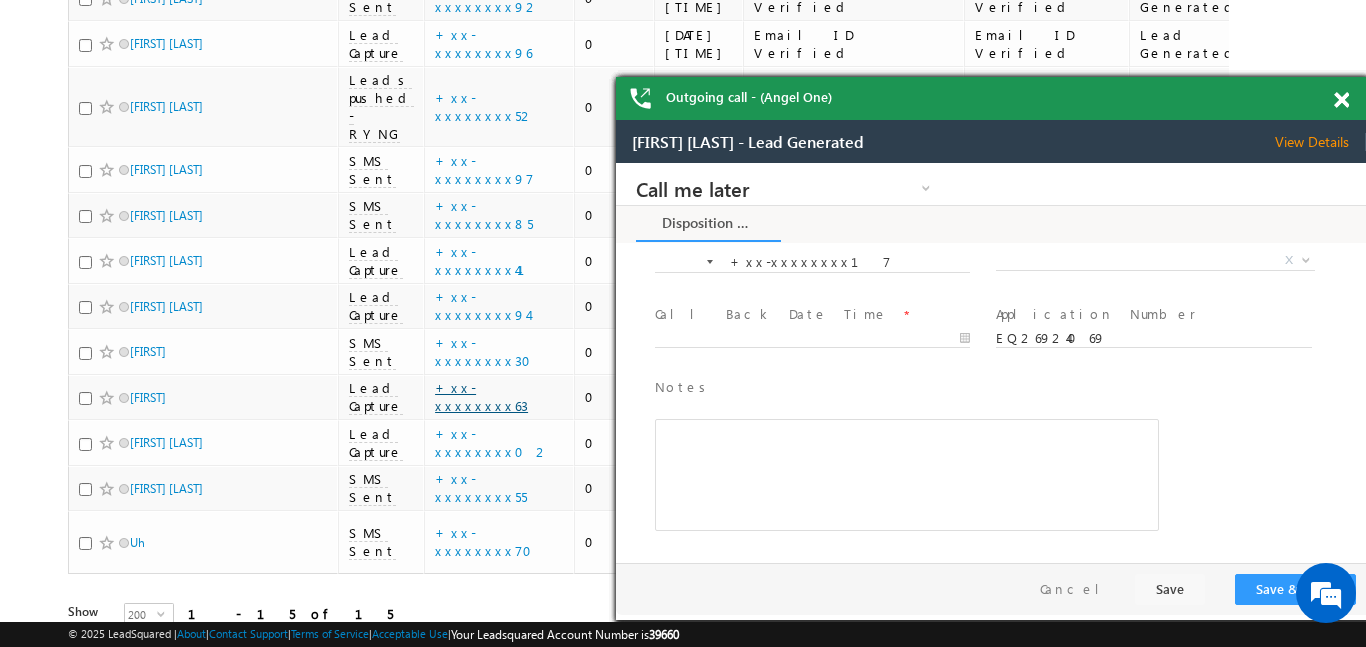 click on "+xx-xxxxxxxx63" at bounding box center [481, 396] 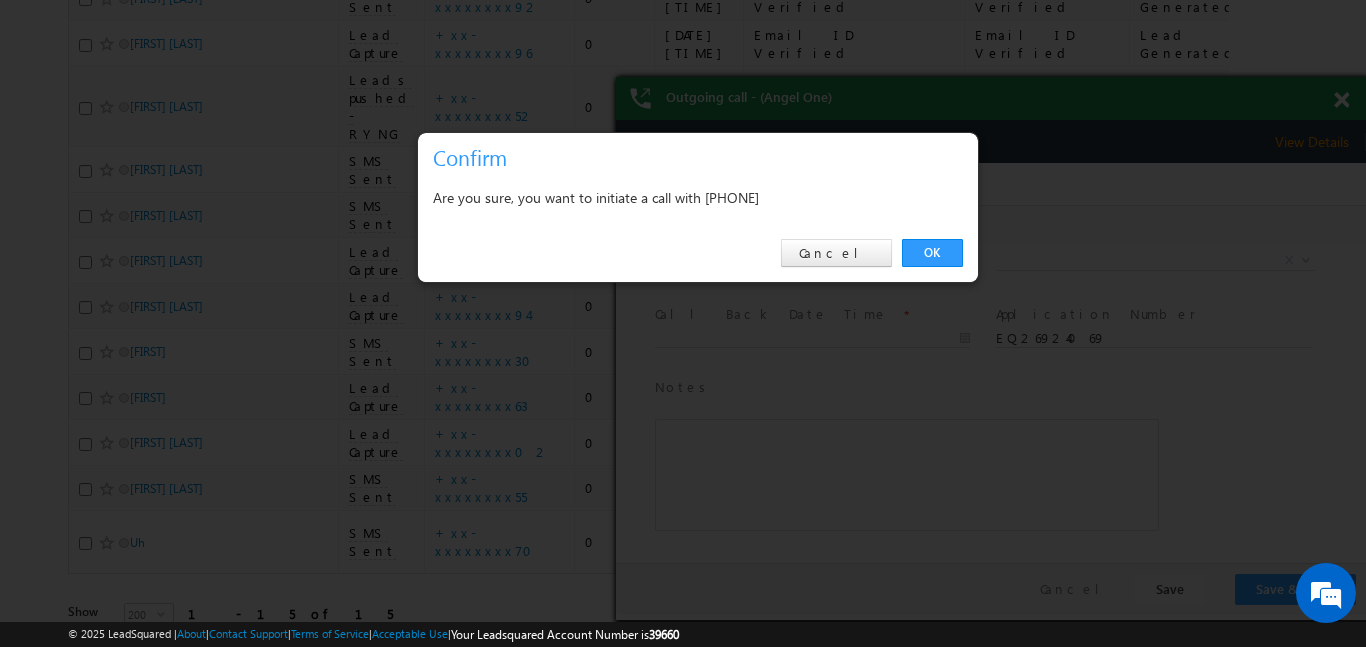 scroll, scrollTop: 0, scrollLeft: 0, axis: both 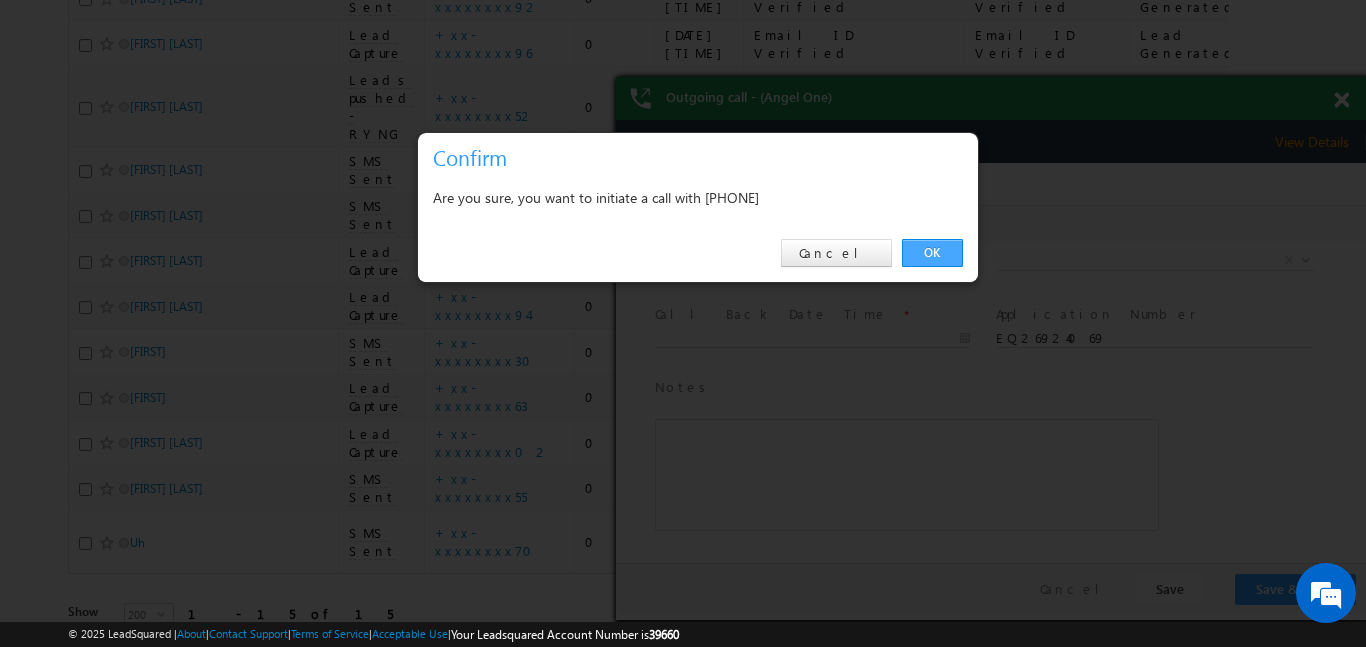 click on "OK" at bounding box center (932, 253) 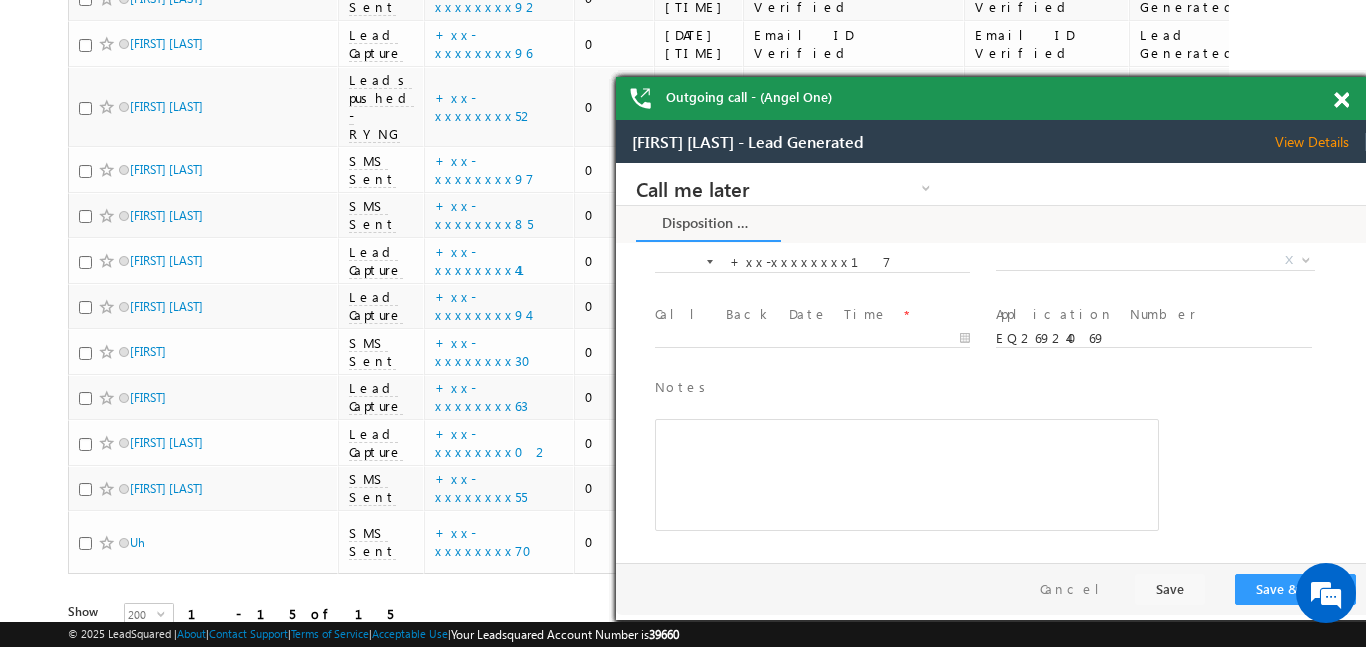 click on "+xx-xxxxxxxx30" at bounding box center [499, 352] 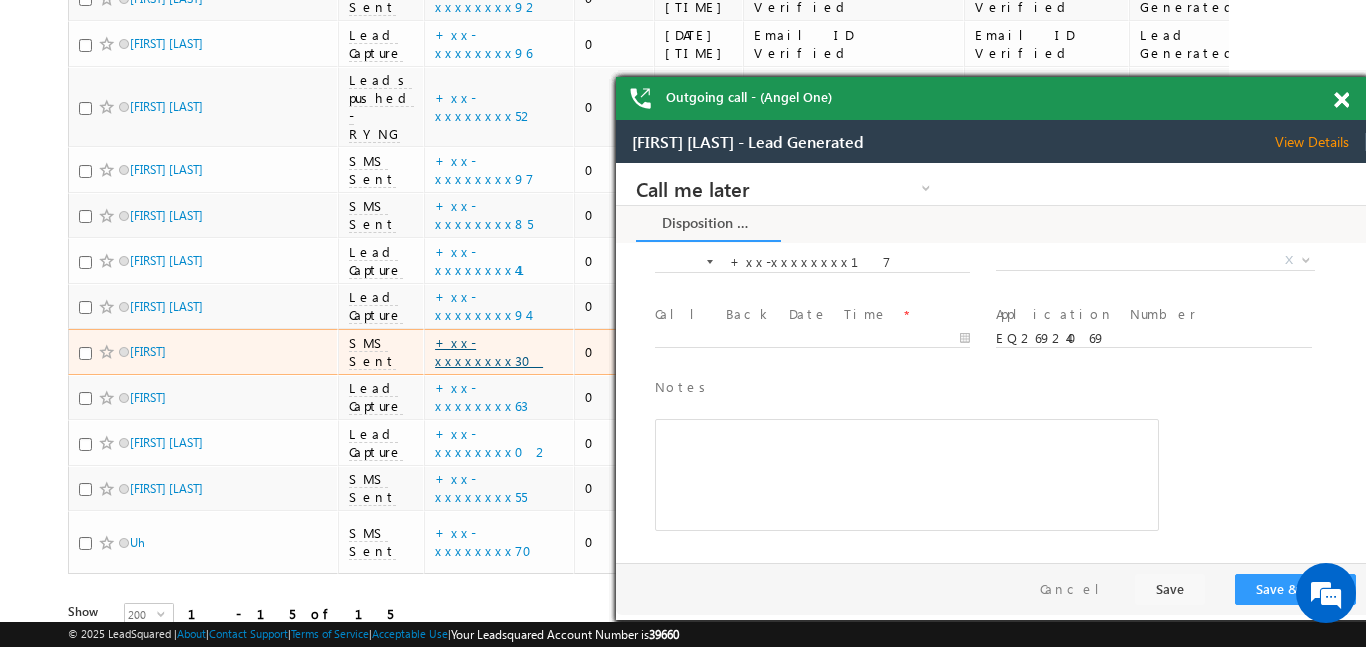 scroll, scrollTop: 0, scrollLeft: 0, axis: both 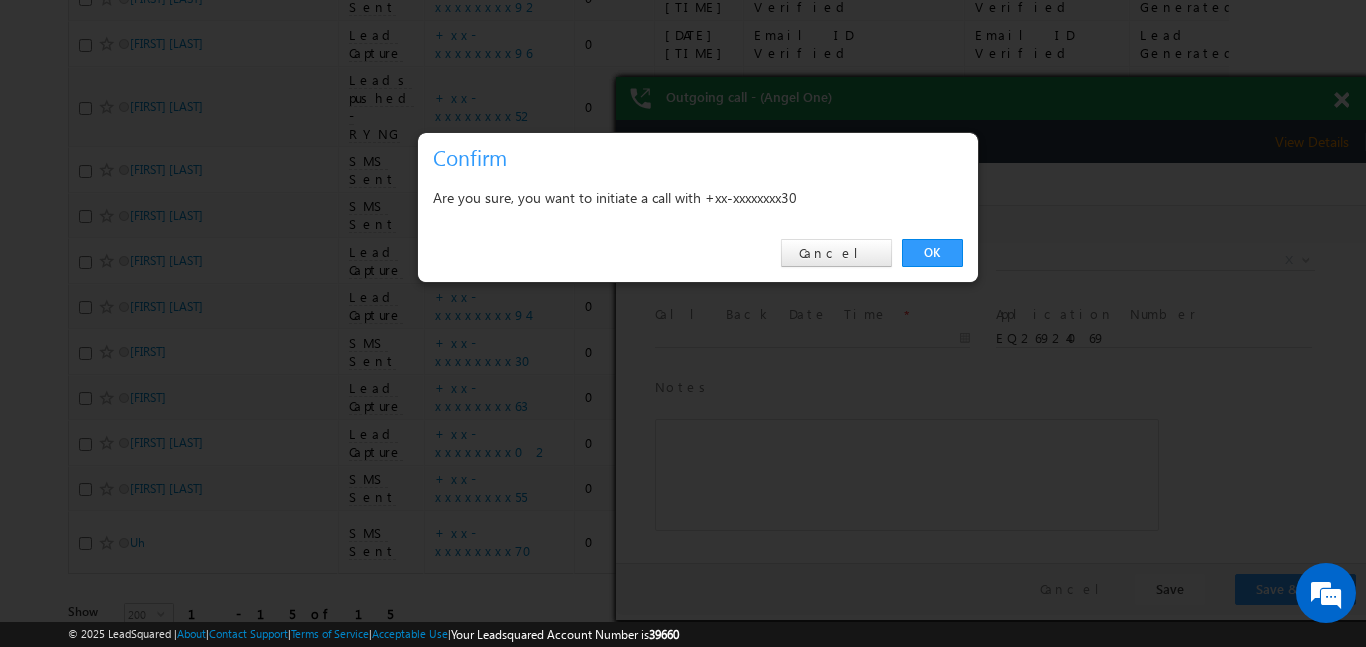 click on "OK" at bounding box center (932, 253) 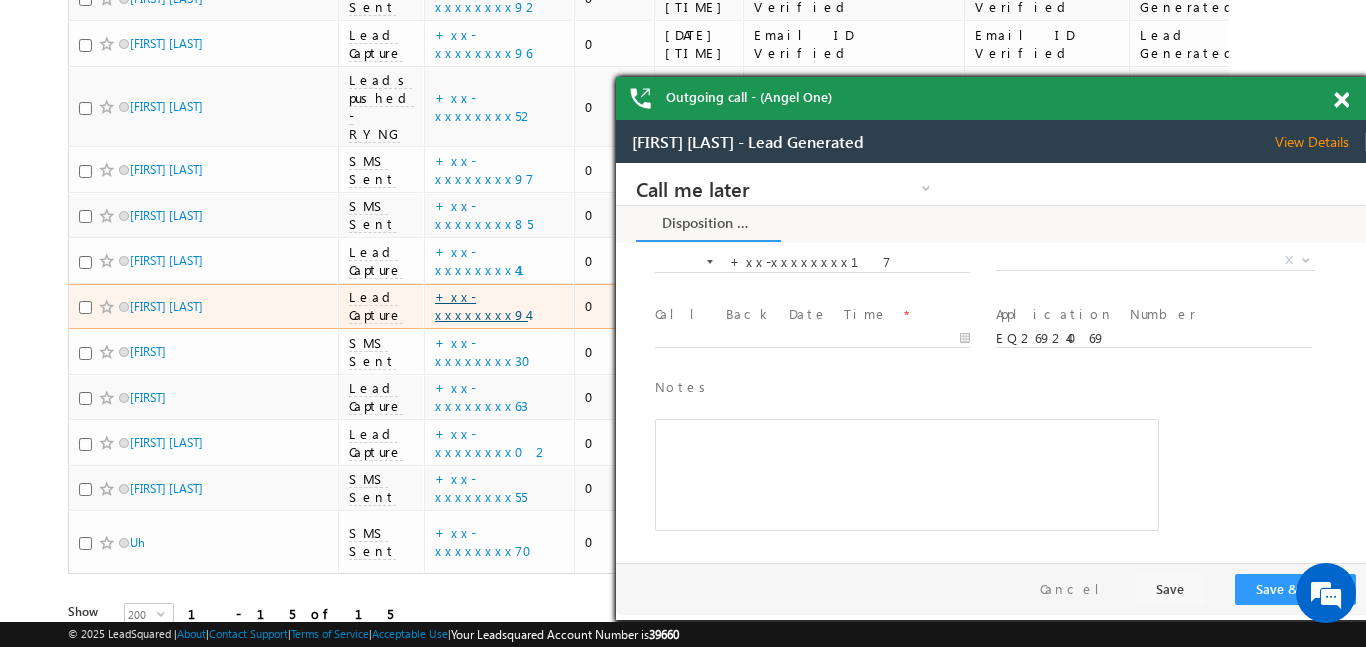 click on "+xx-xxxxxxxx94" at bounding box center [481, 305] 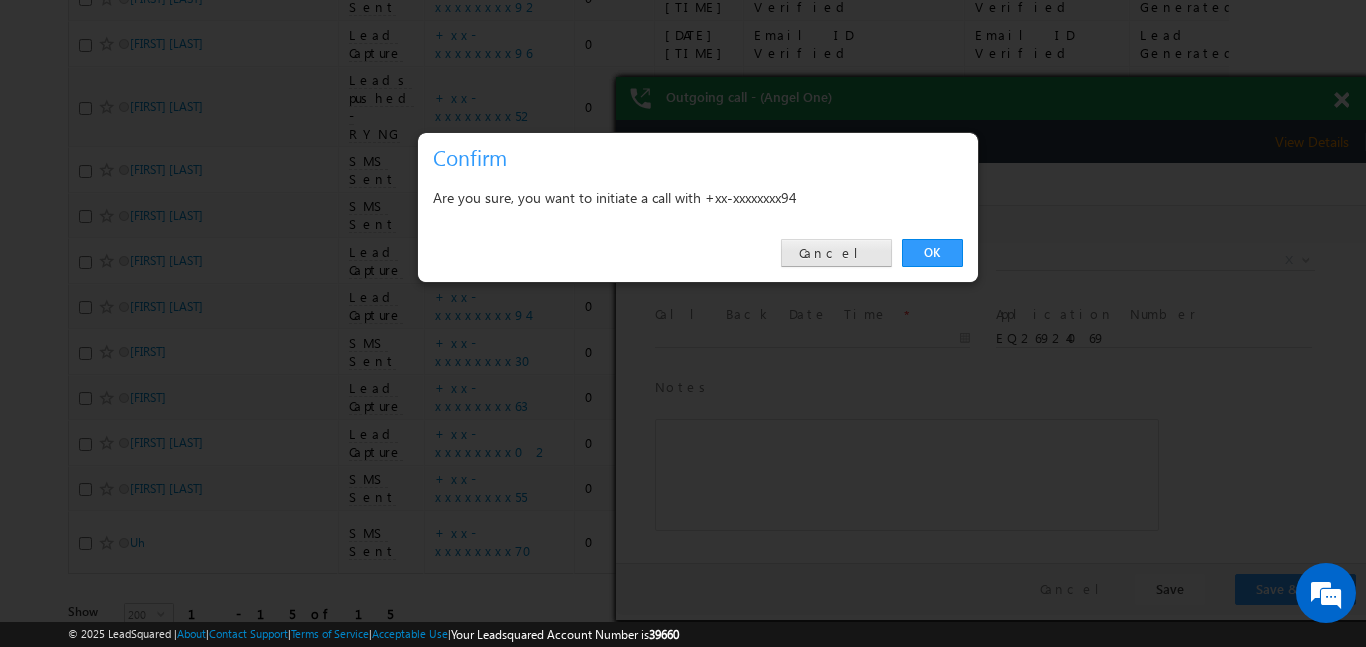 scroll, scrollTop: 0, scrollLeft: 0, axis: both 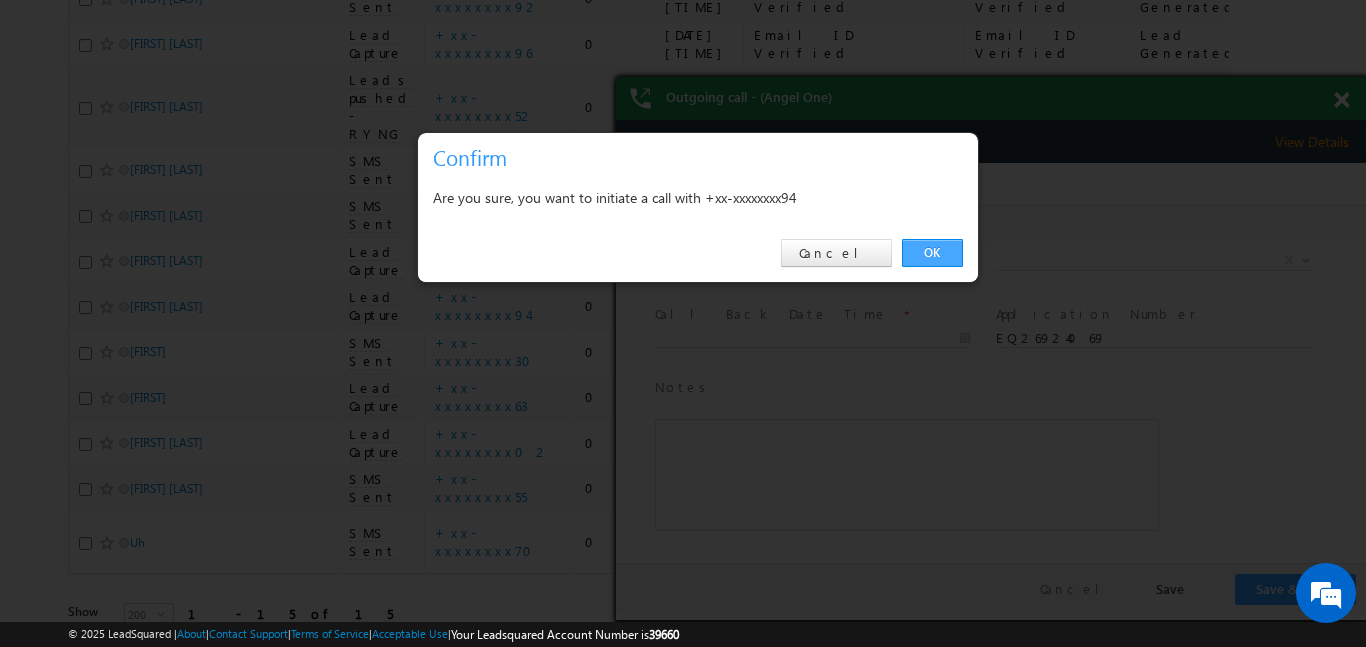 click on "OK" at bounding box center (932, 253) 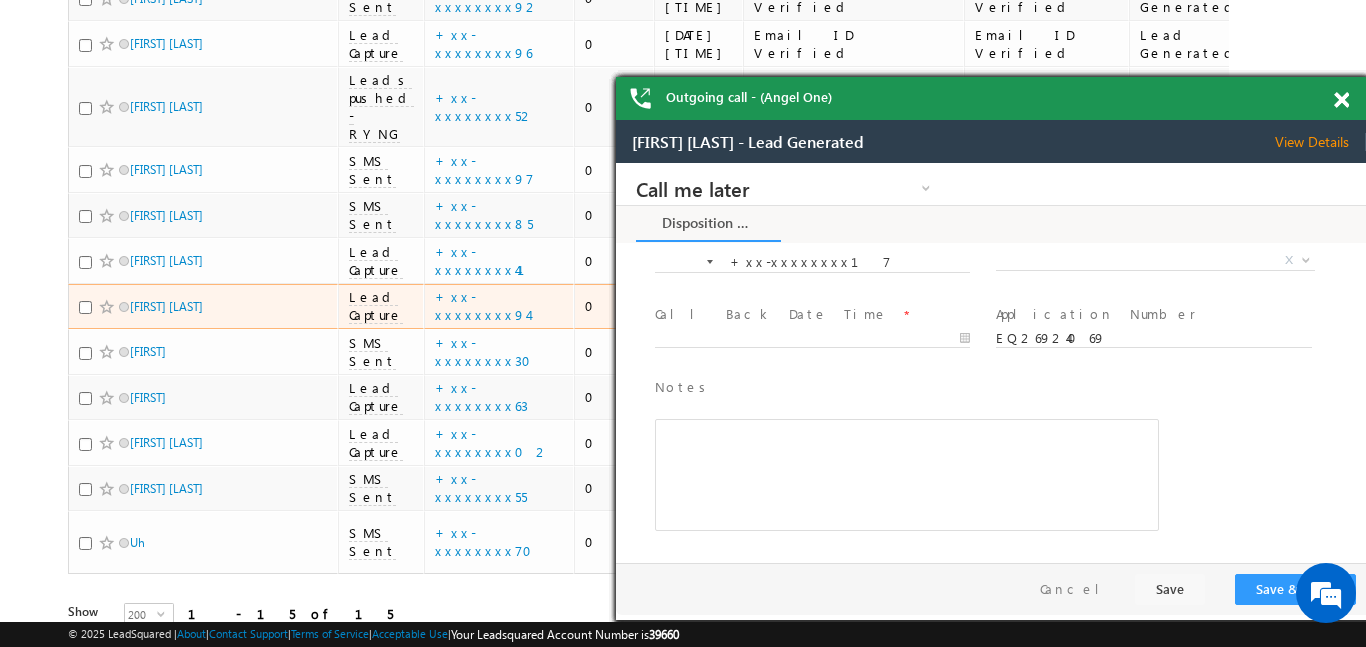 scroll, scrollTop: 0, scrollLeft: 0, axis: both 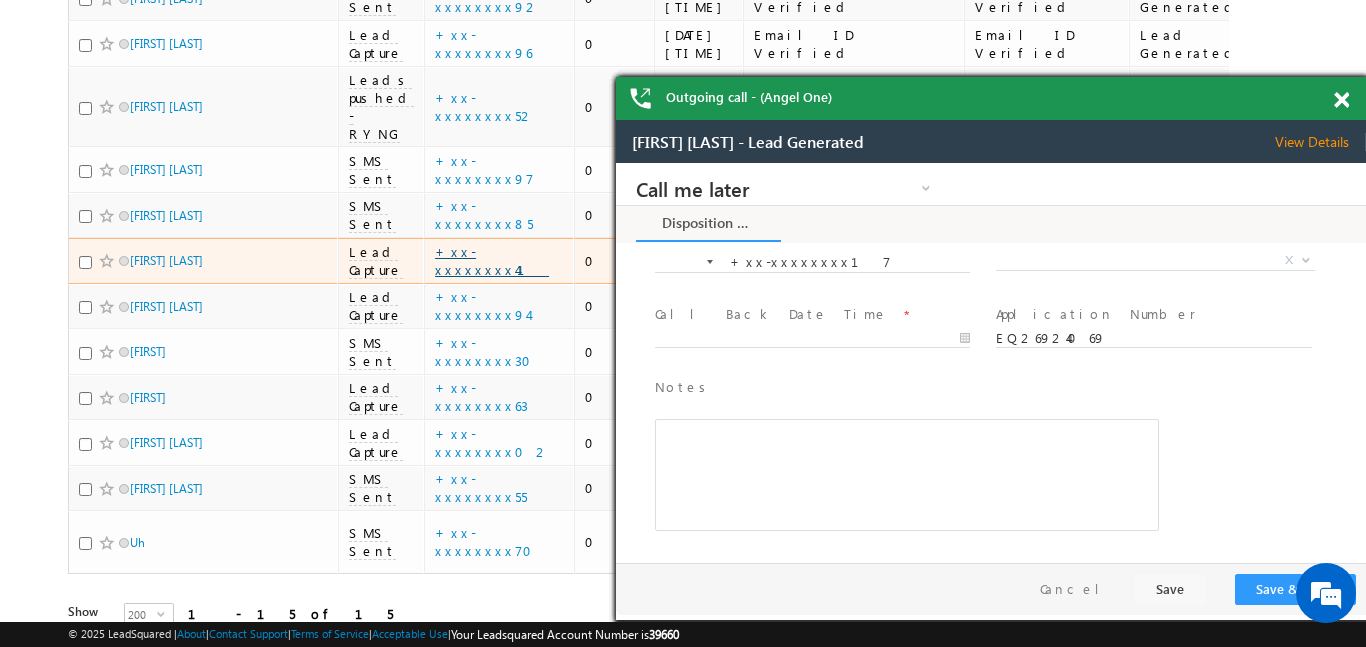 click on "+xx-xxxxxxxx41" at bounding box center (492, 260) 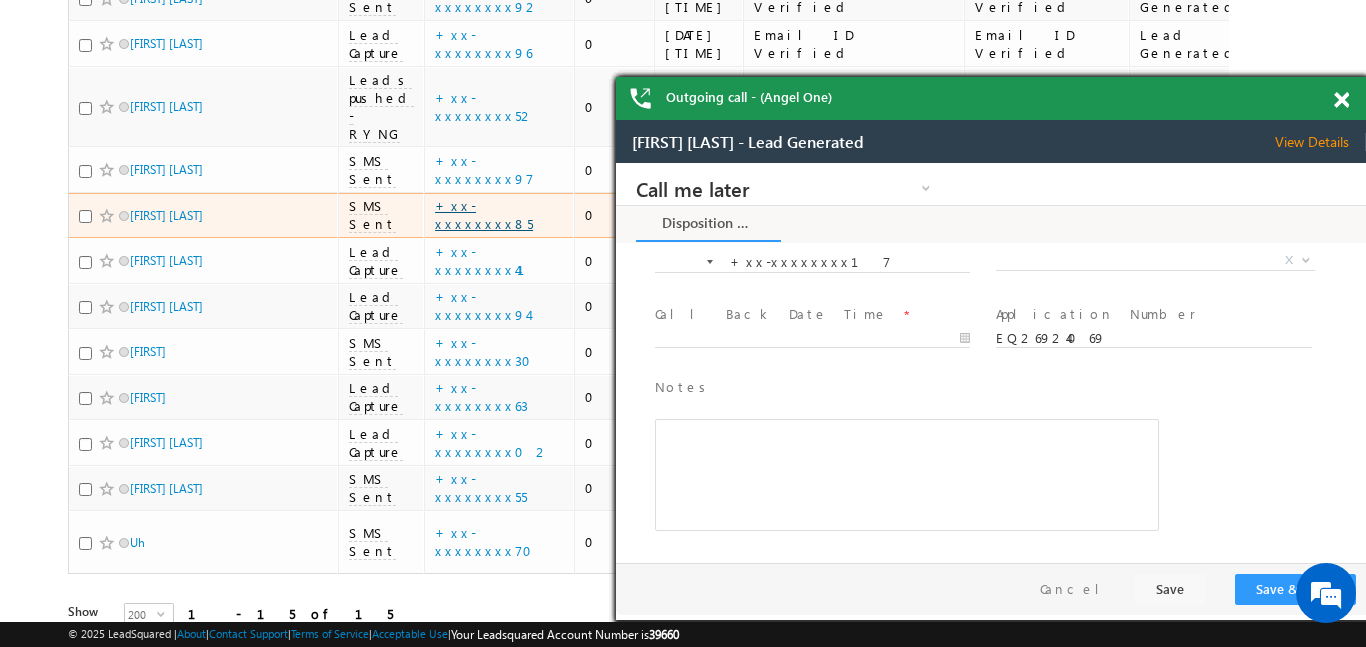 click on "+xx-xxxxxxxx85" at bounding box center [484, 214] 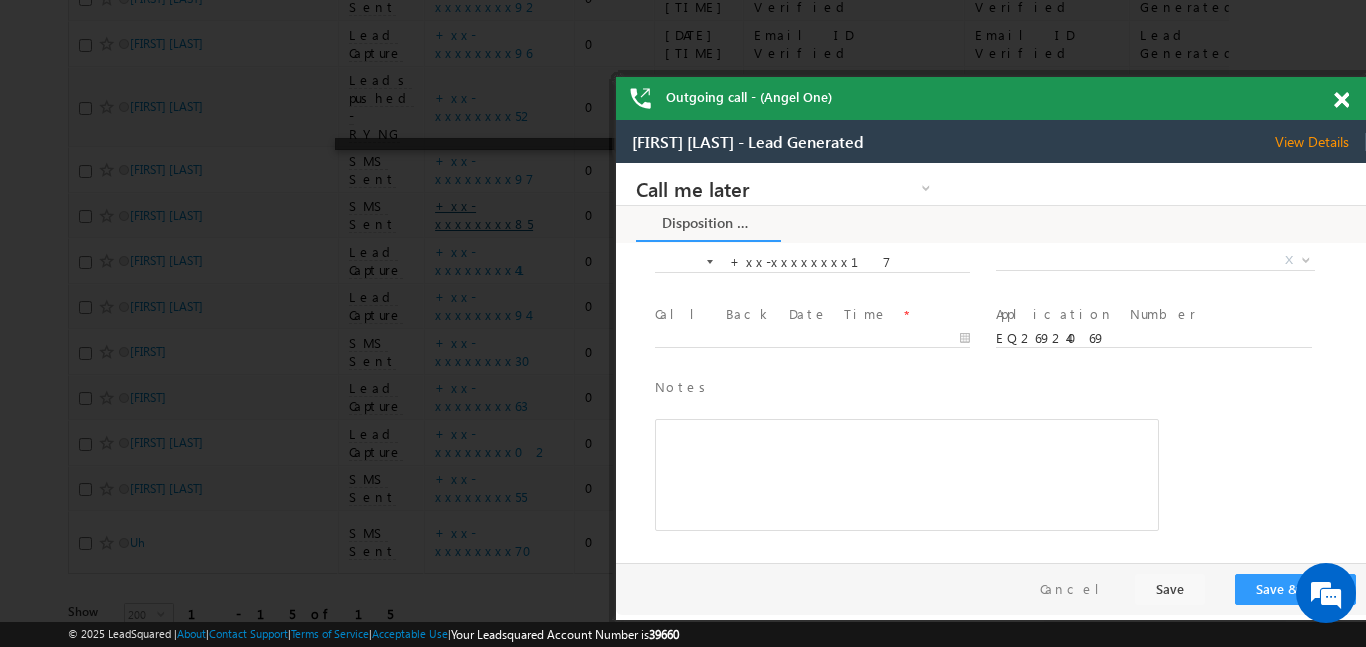 scroll, scrollTop: 0, scrollLeft: 0, axis: both 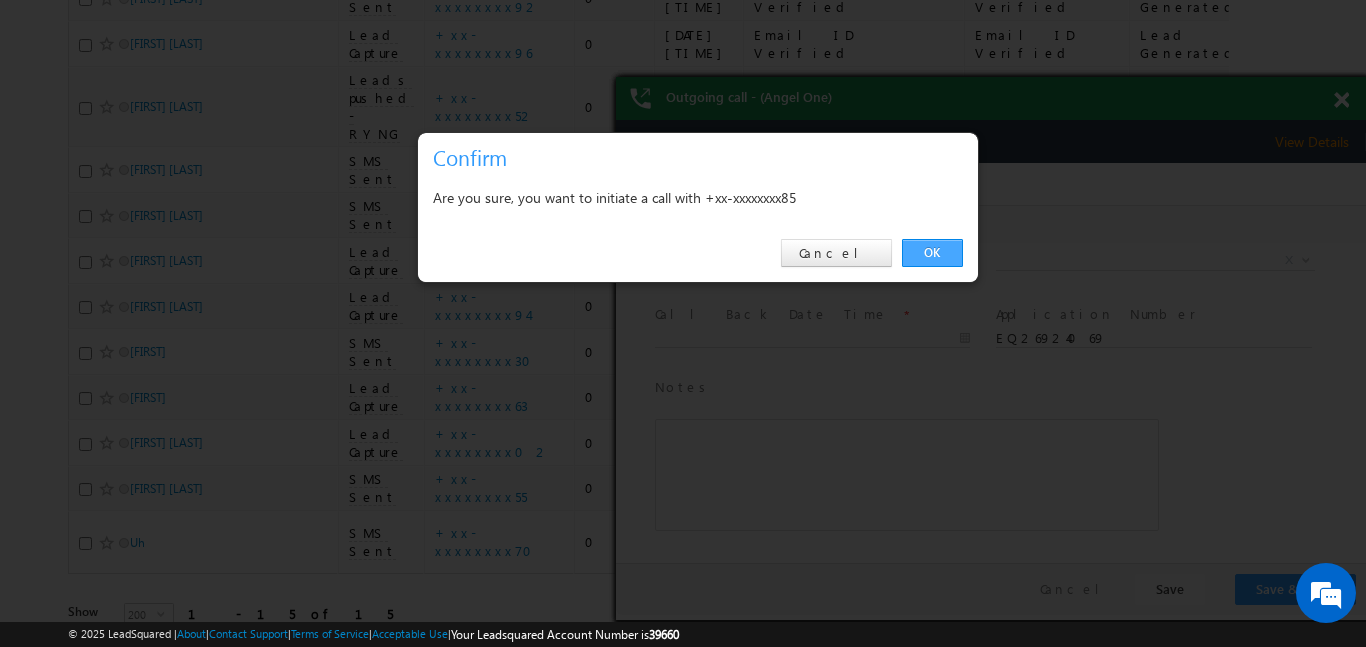 click on "OK" at bounding box center [932, 253] 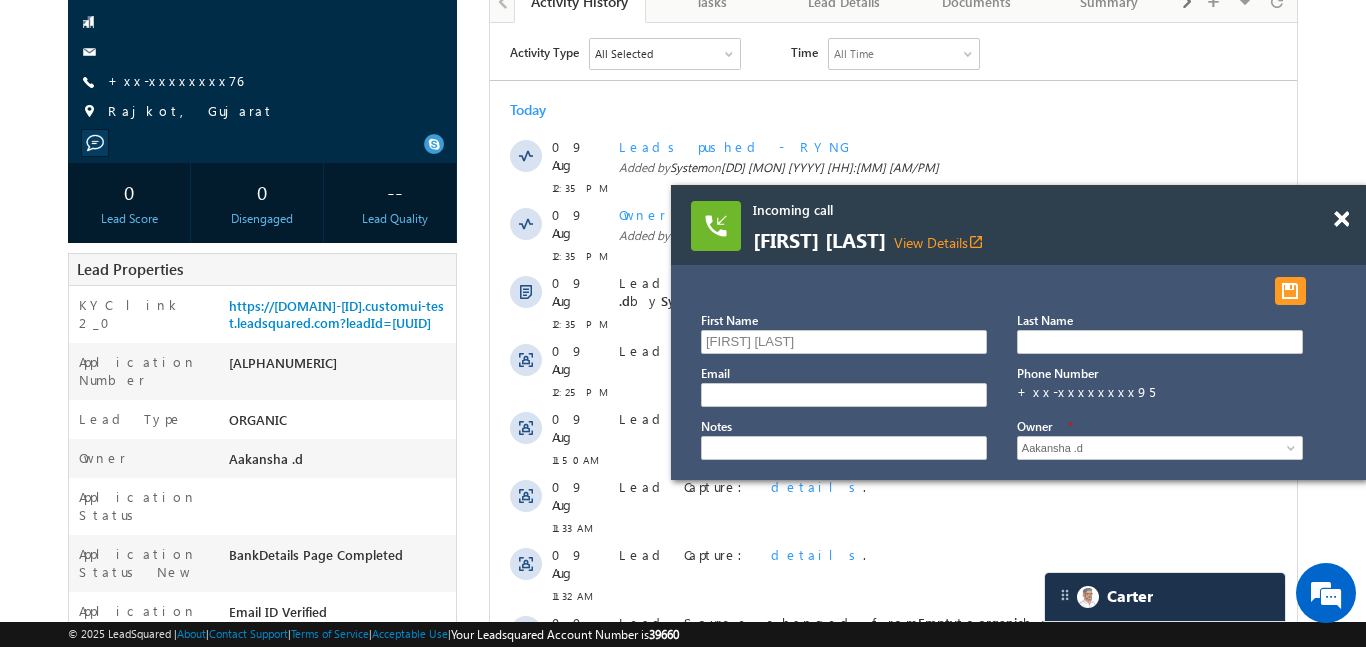 scroll, scrollTop: 0, scrollLeft: 0, axis: both 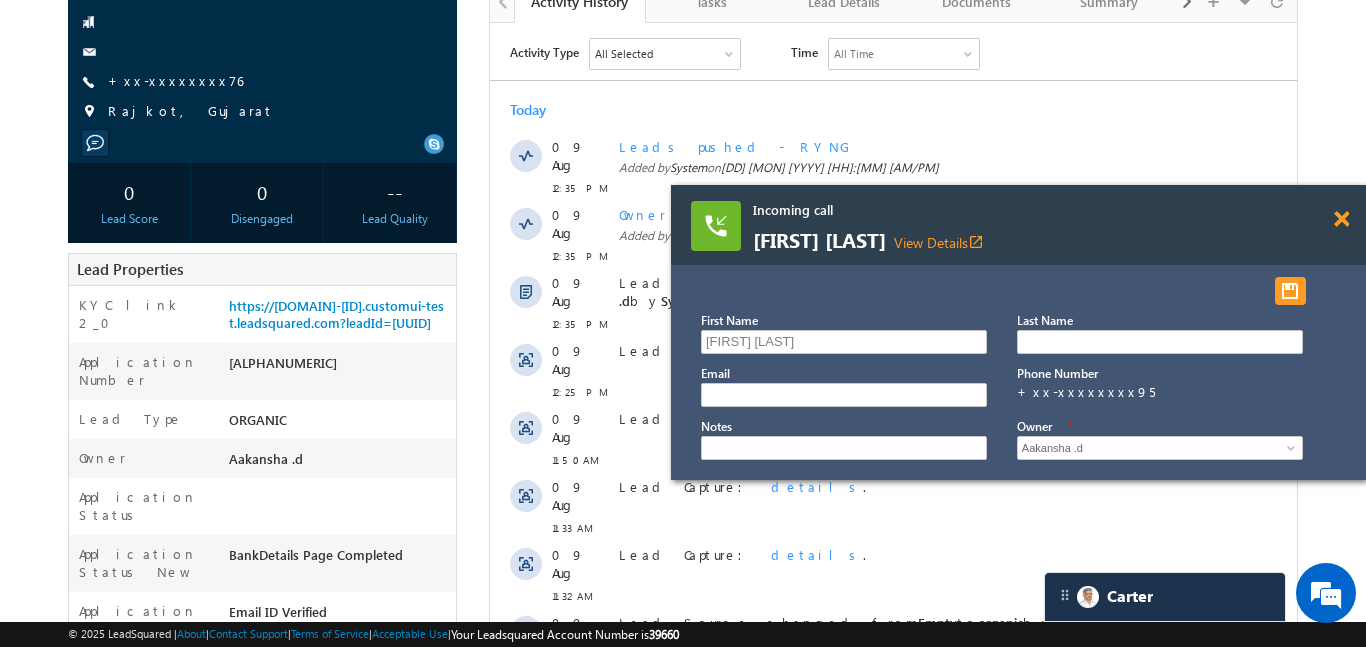 click at bounding box center (1341, 219) 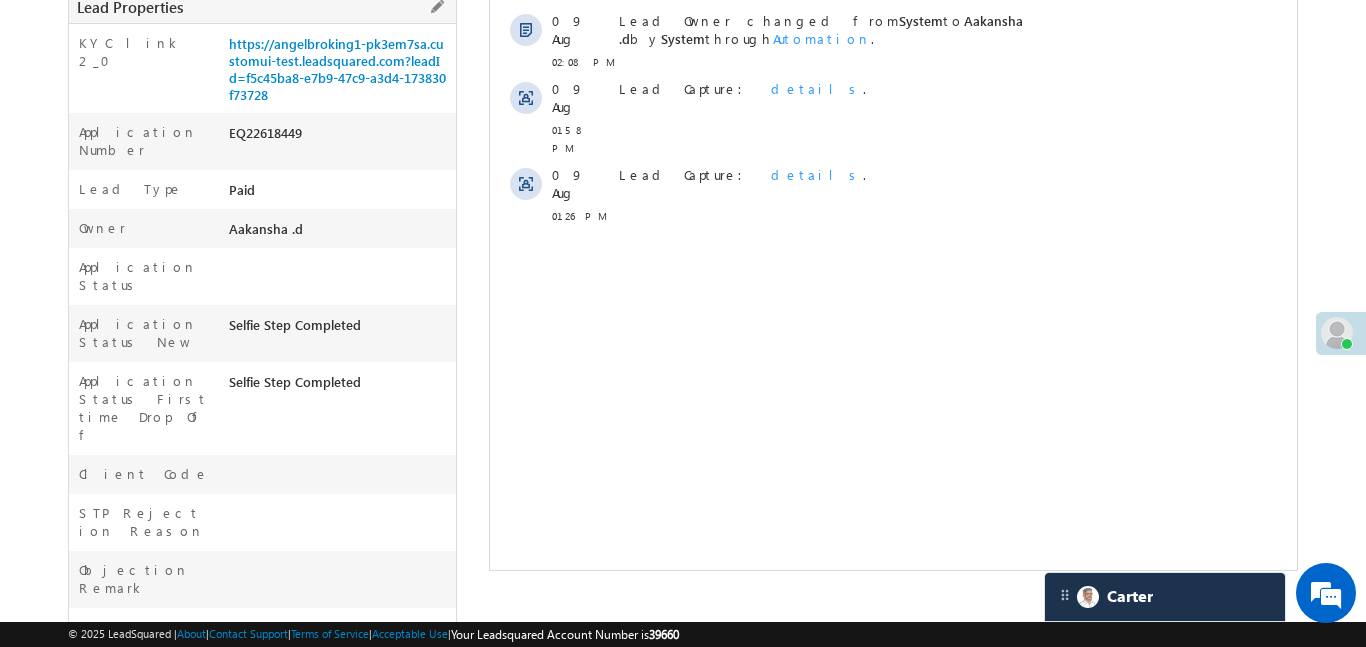 scroll, scrollTop: 286, scrollLeft: 0, axis: vertical 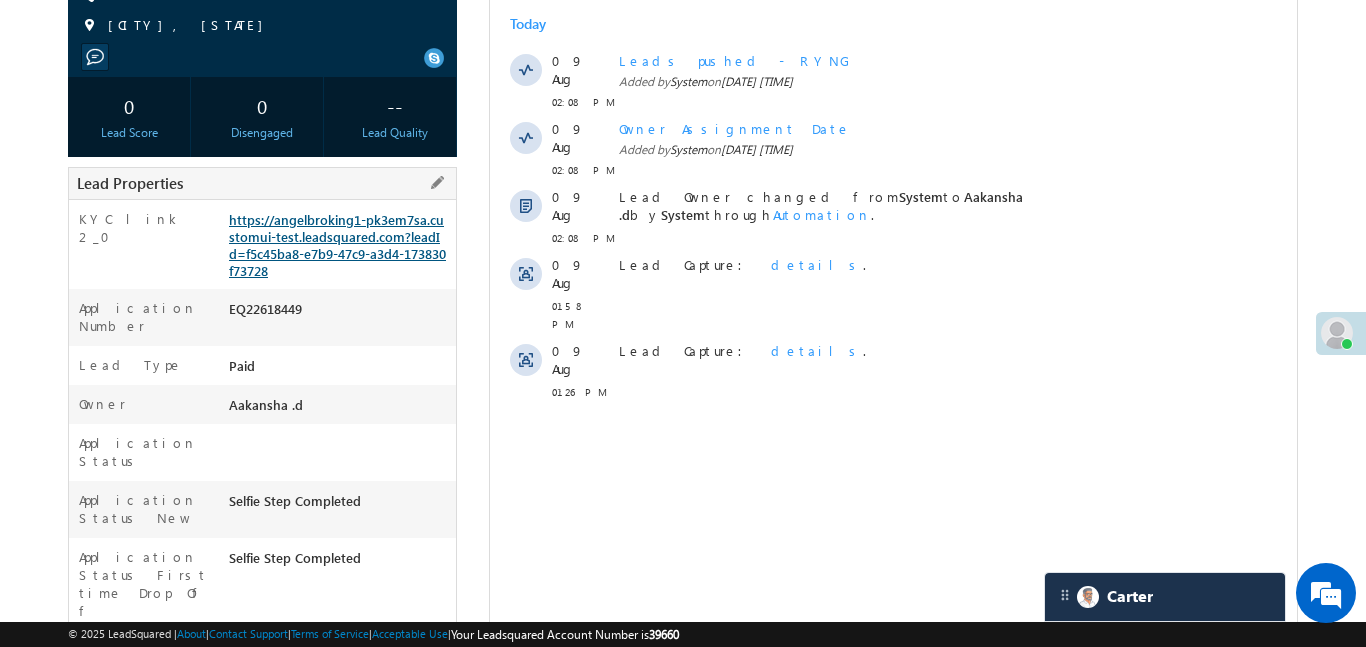 click on "https://angelbroking1-pk3em7sa.customui-test.leadsquared.com?leadId=f5c45ba8-e7b9-47c9-a3d4-173830f73728" at bounding box center [337, 245] 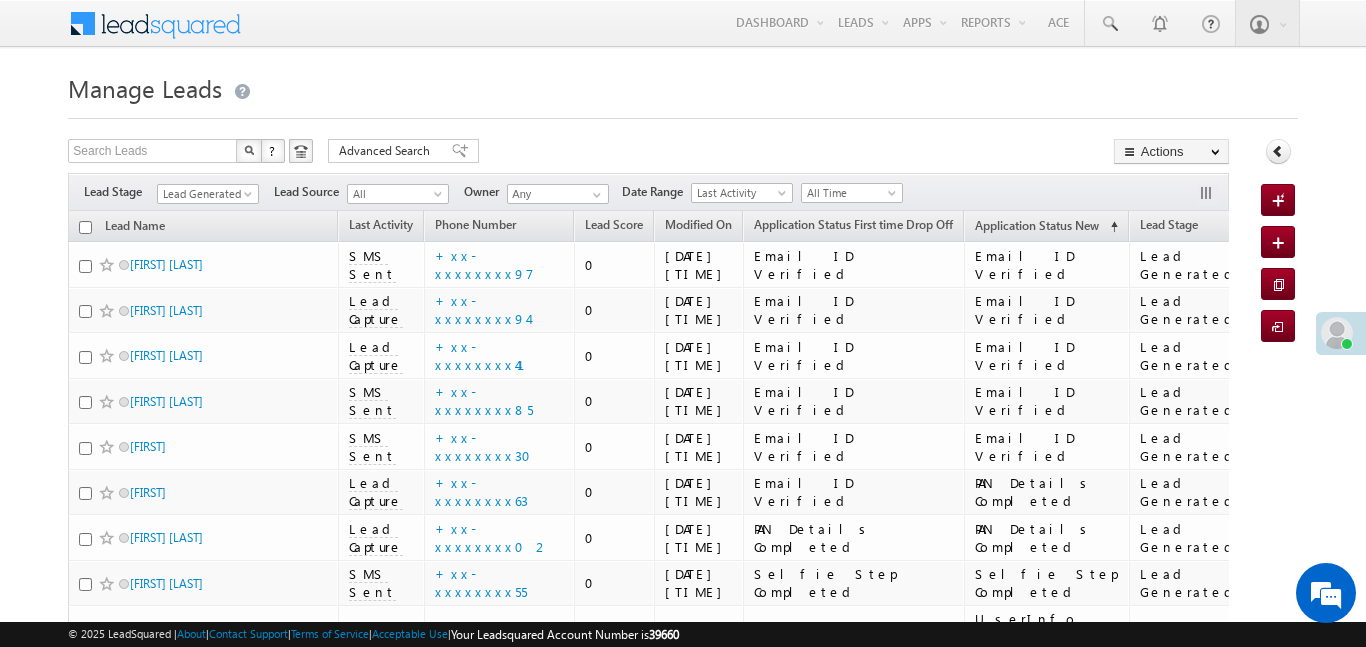 scroll, scrollTop: 165, scrollLeft: 0, axis: vertical 